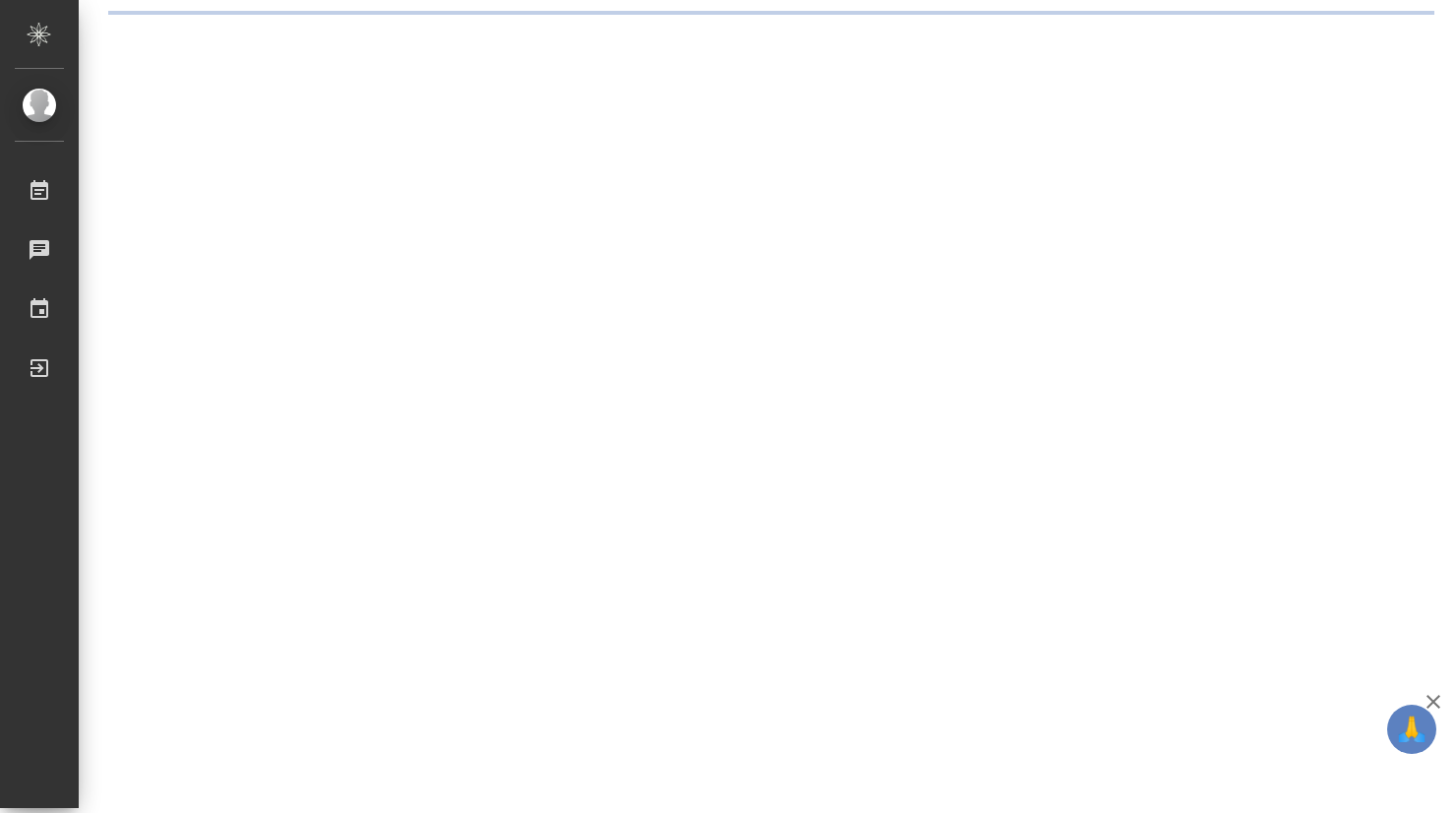 scroll, scrollTop: 0, scrollLeft: 0, axis: both 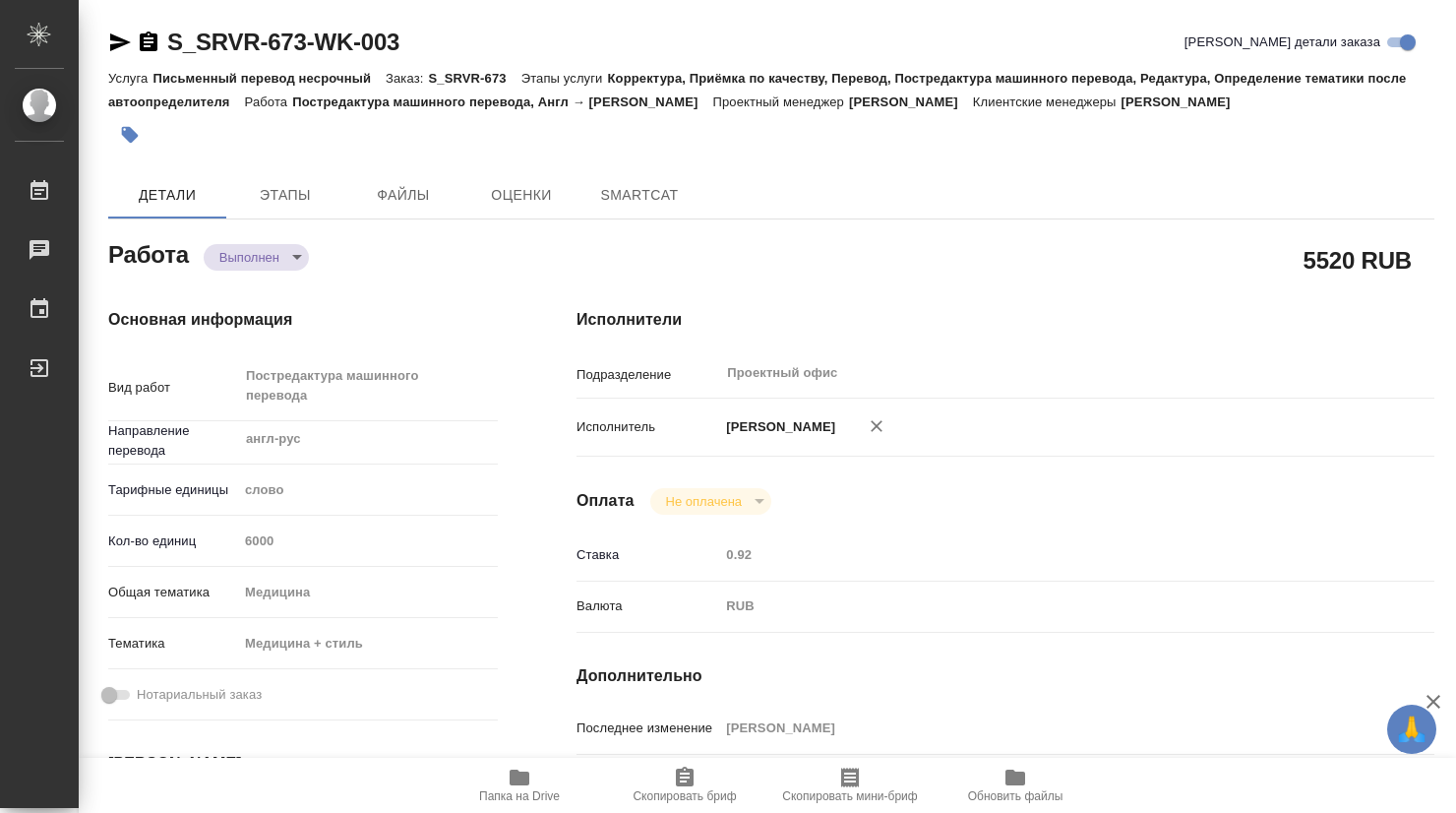 type on "x" 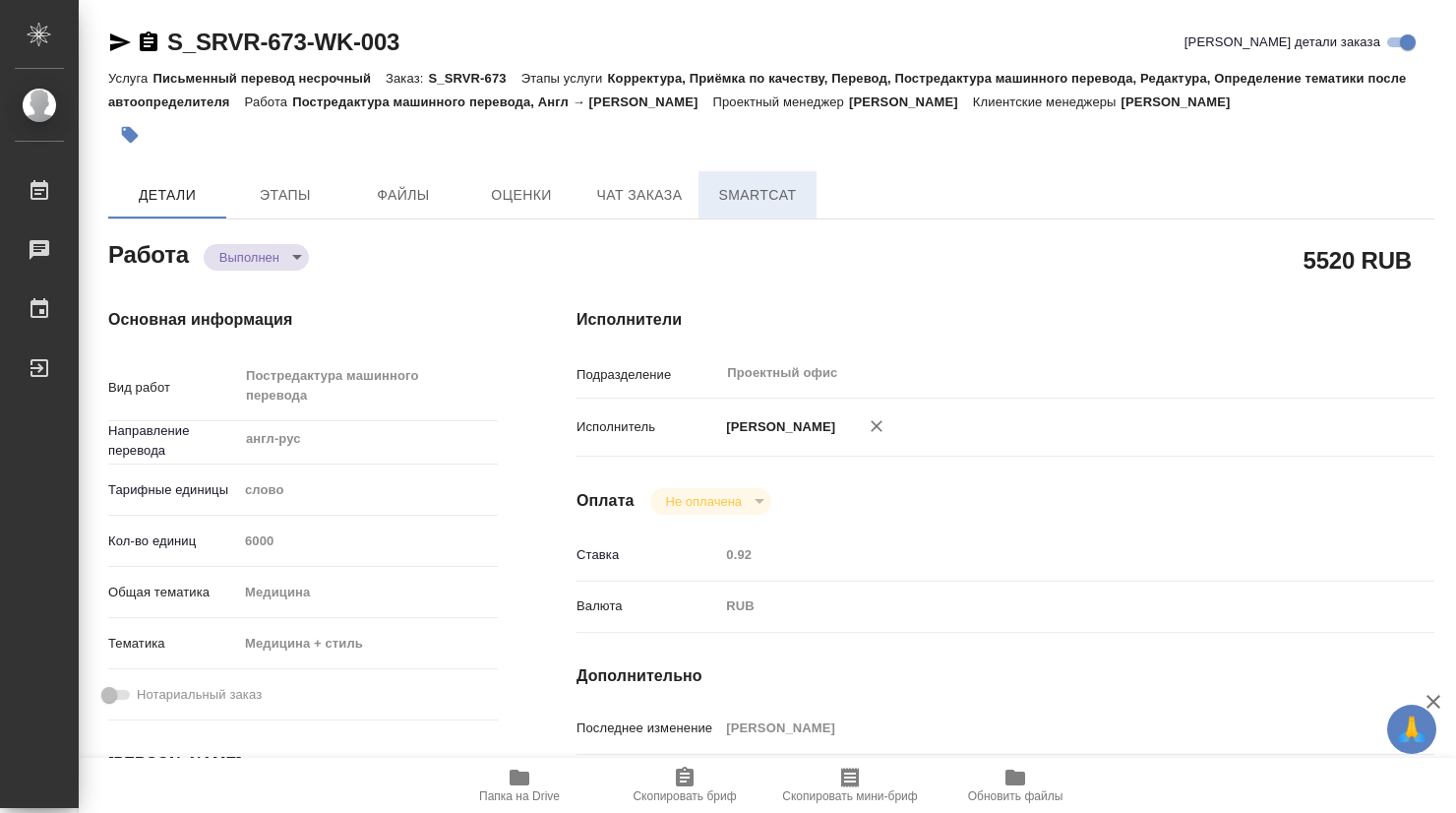 click on "SmartCat" at bounding box center (758, 195) 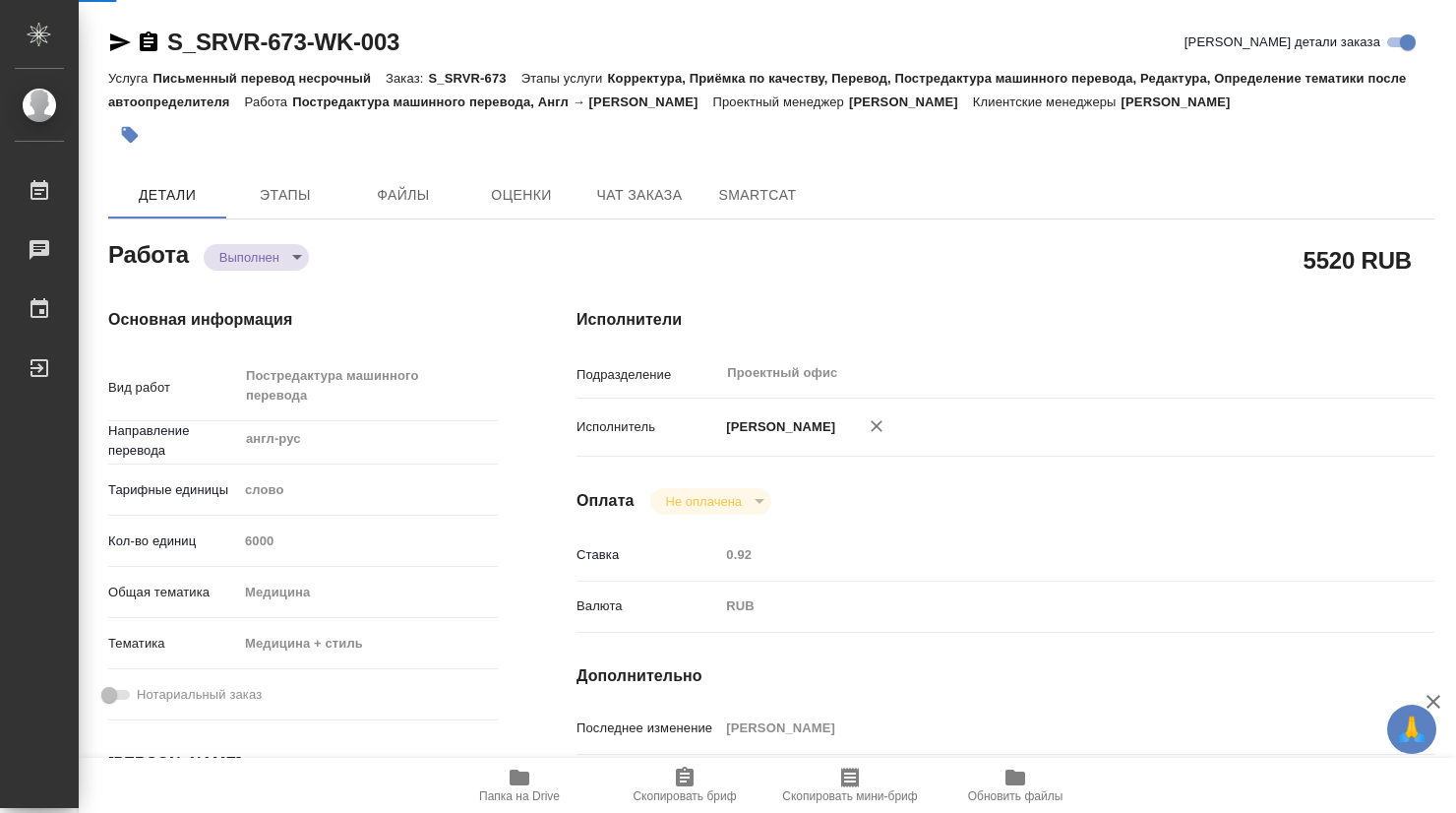 type on "x" 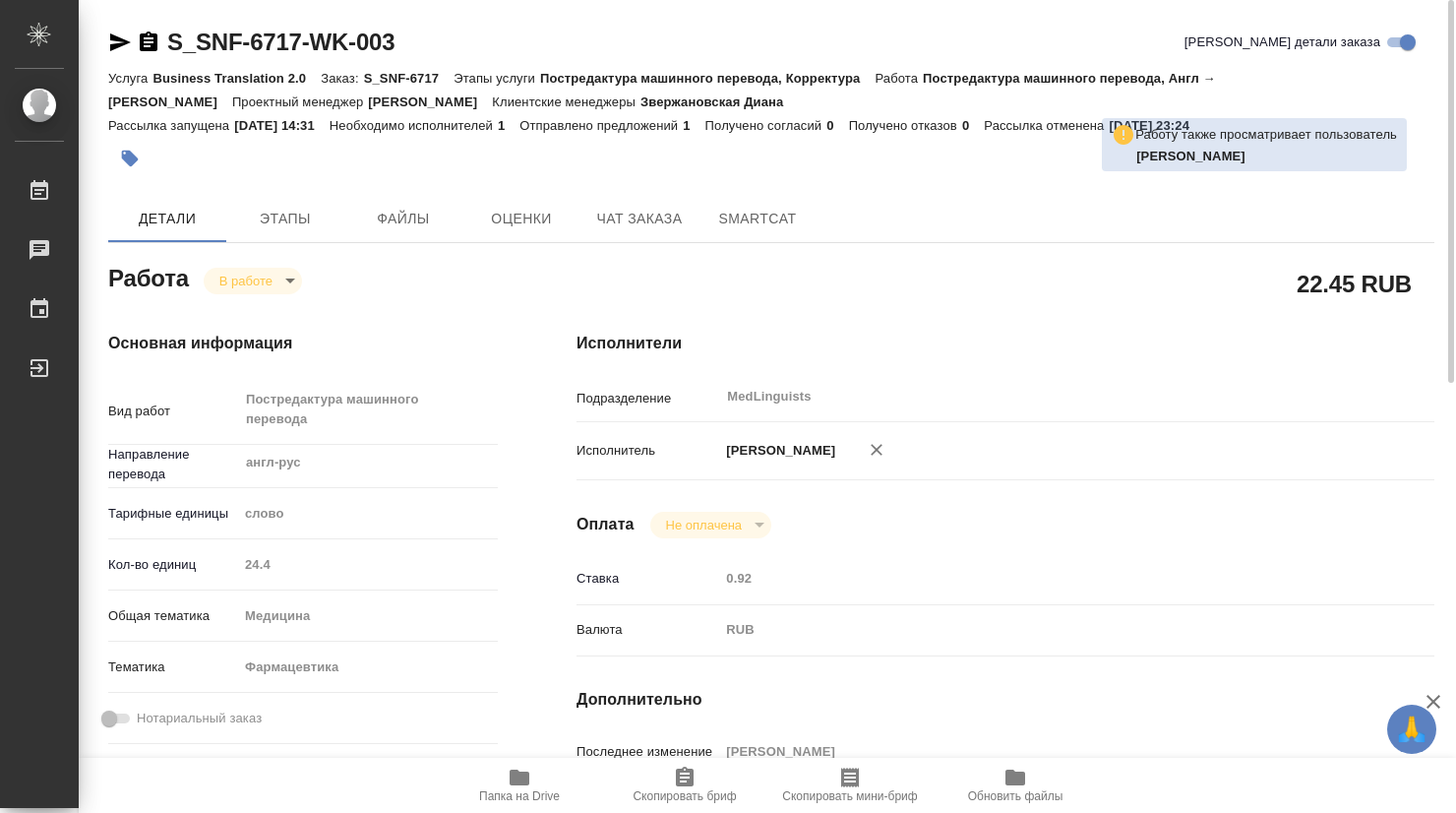 scroll, scrollTop: 0, scrollLeft: 0, axis: both 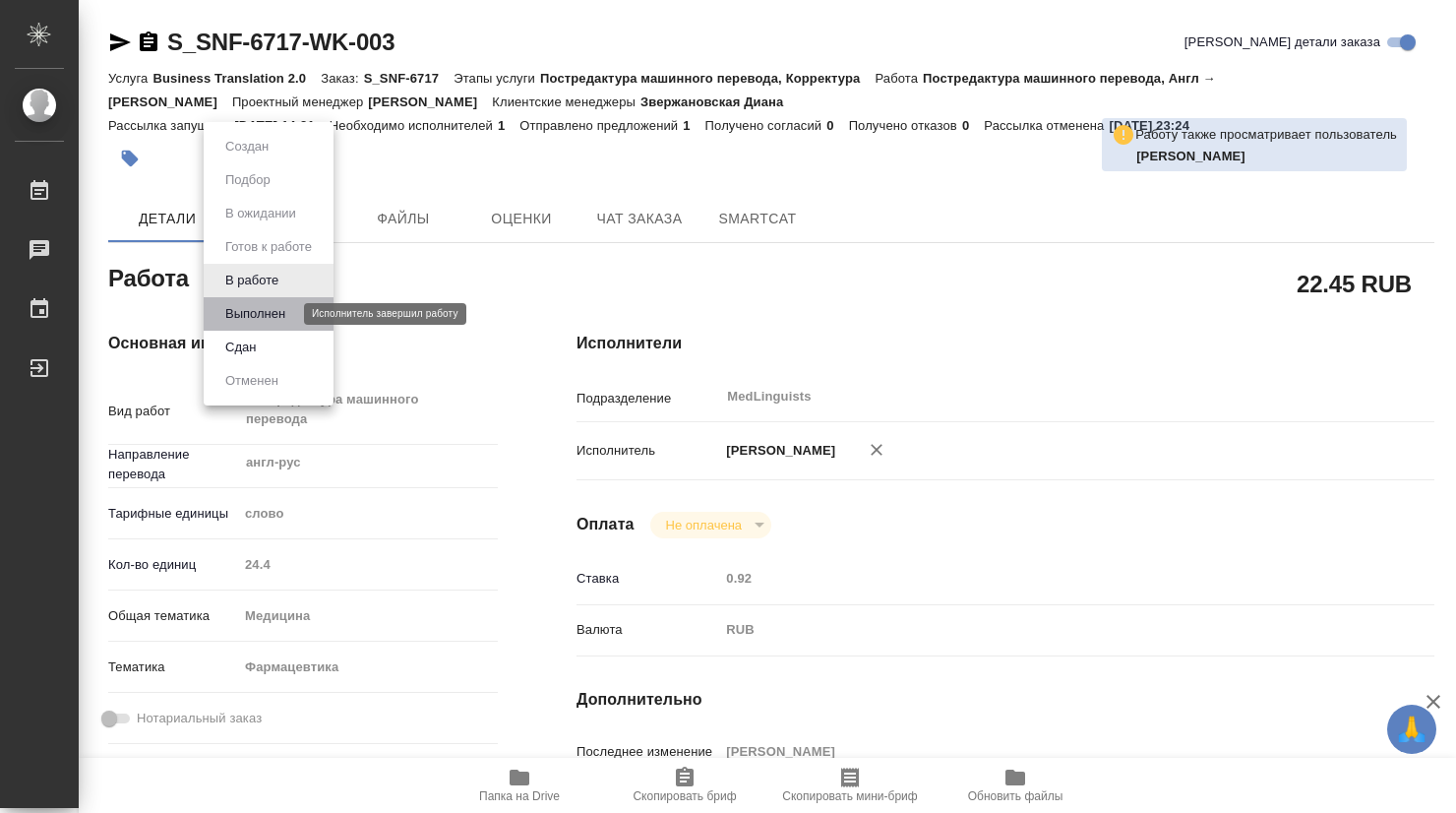 click on "Выполнен" at bounding box center (255, 314) 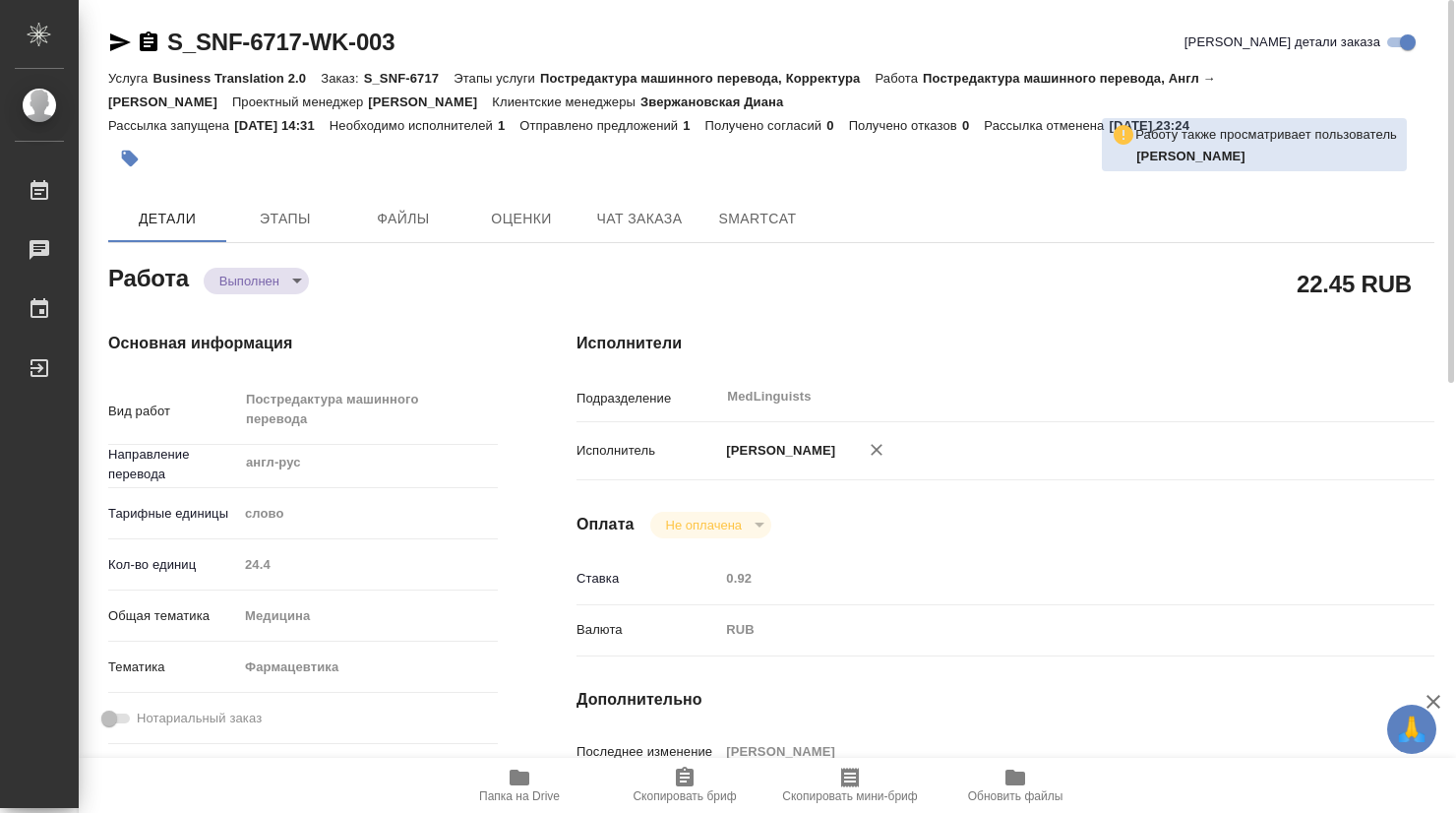 type on "x" 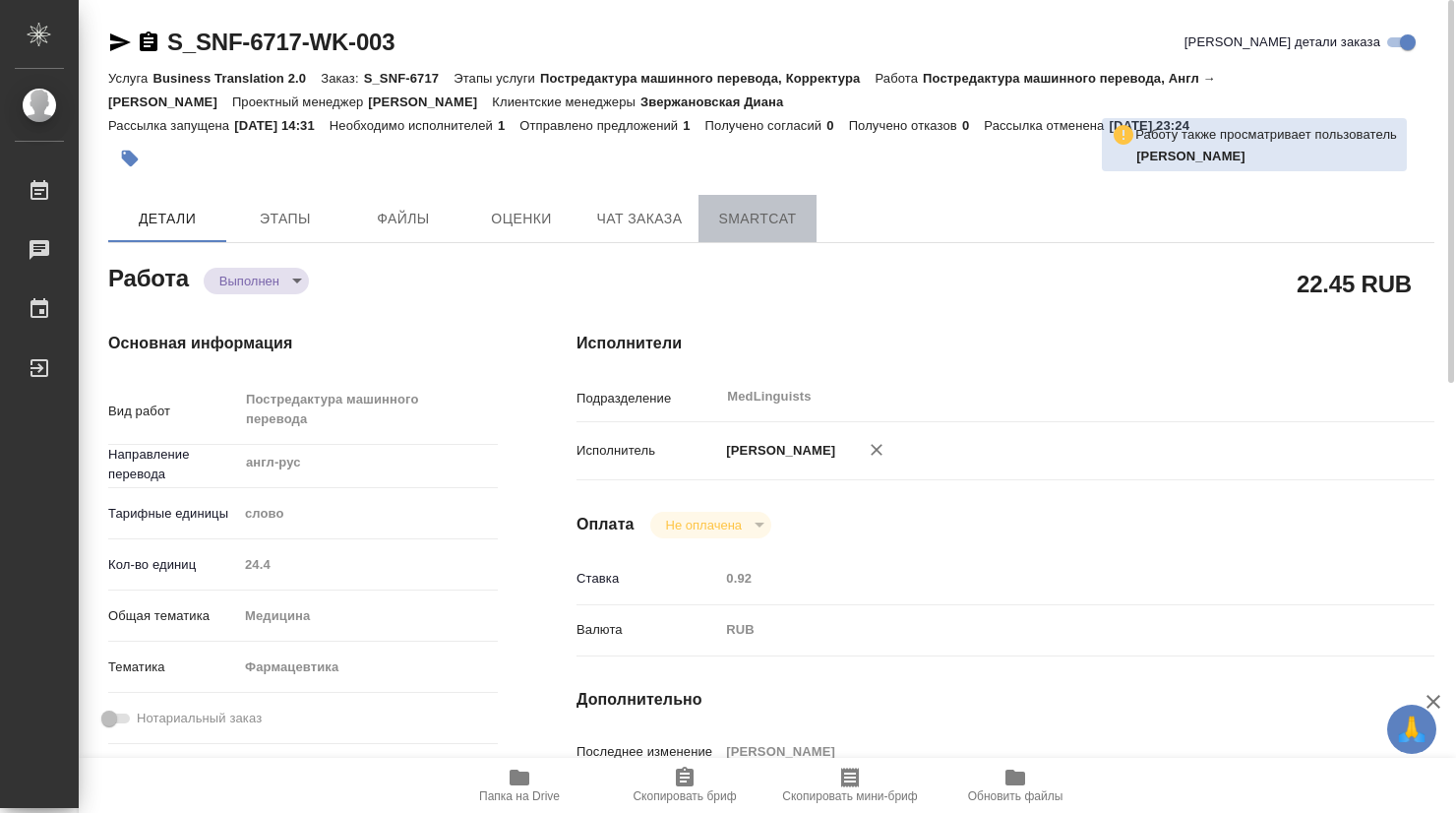 click on "SmartCat" at bounding box center [758, 219] 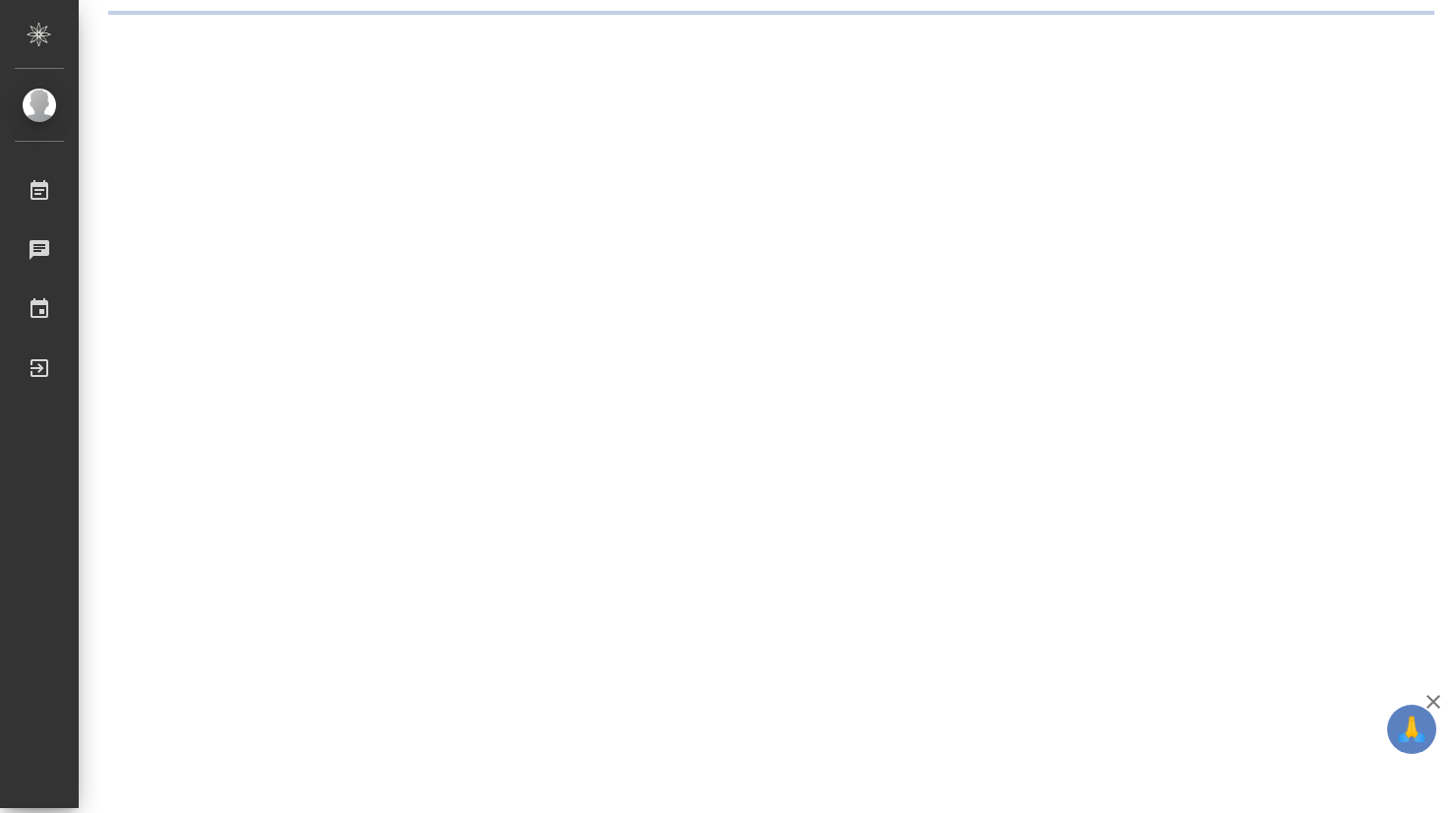 scroll, scrollTop: 0, scrollLeft: 0, axis: both 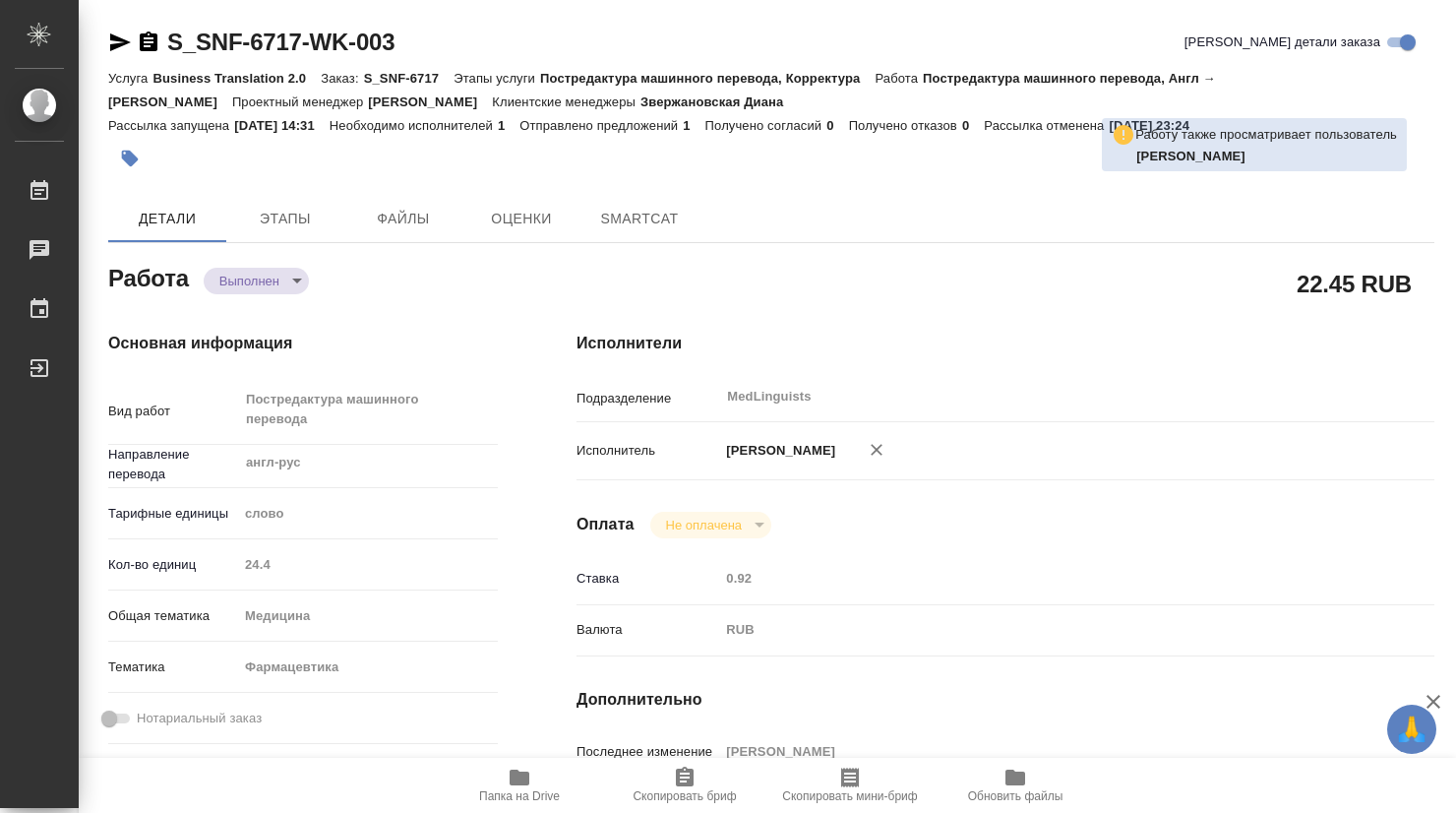 type on "x" 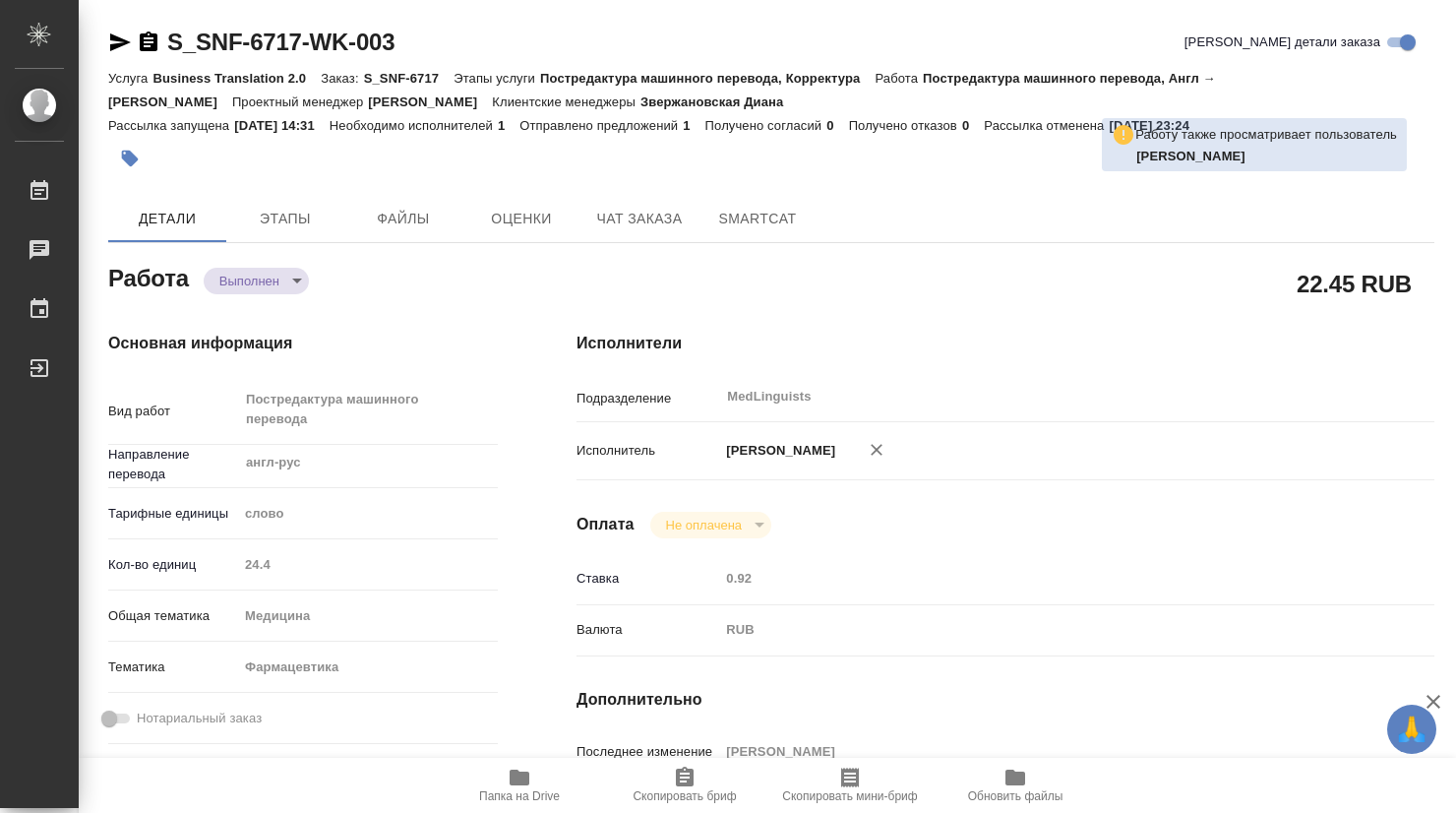 type on "x" 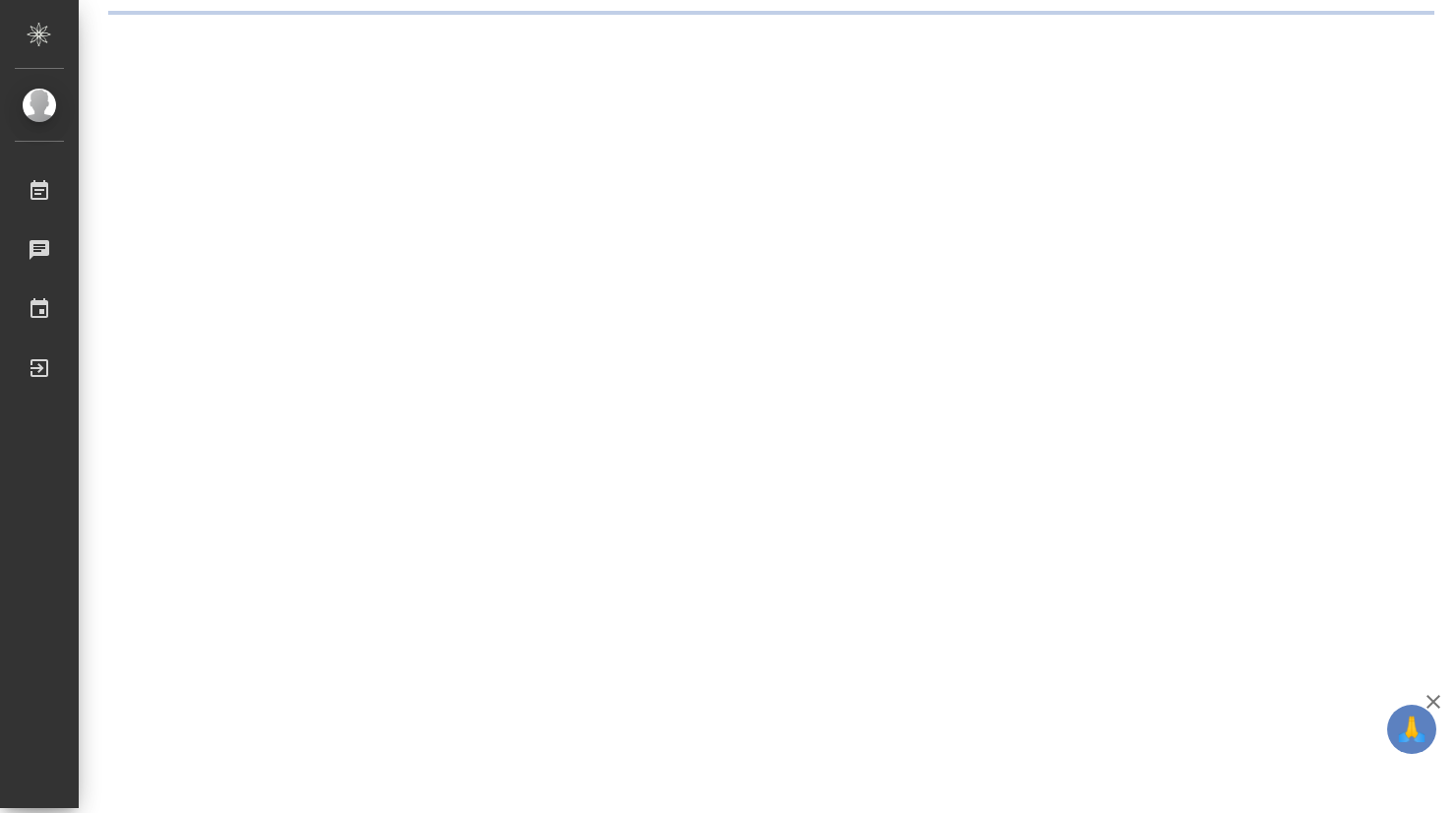 scroll, scrollTop: 0, scrollLeft: 0, axis: both 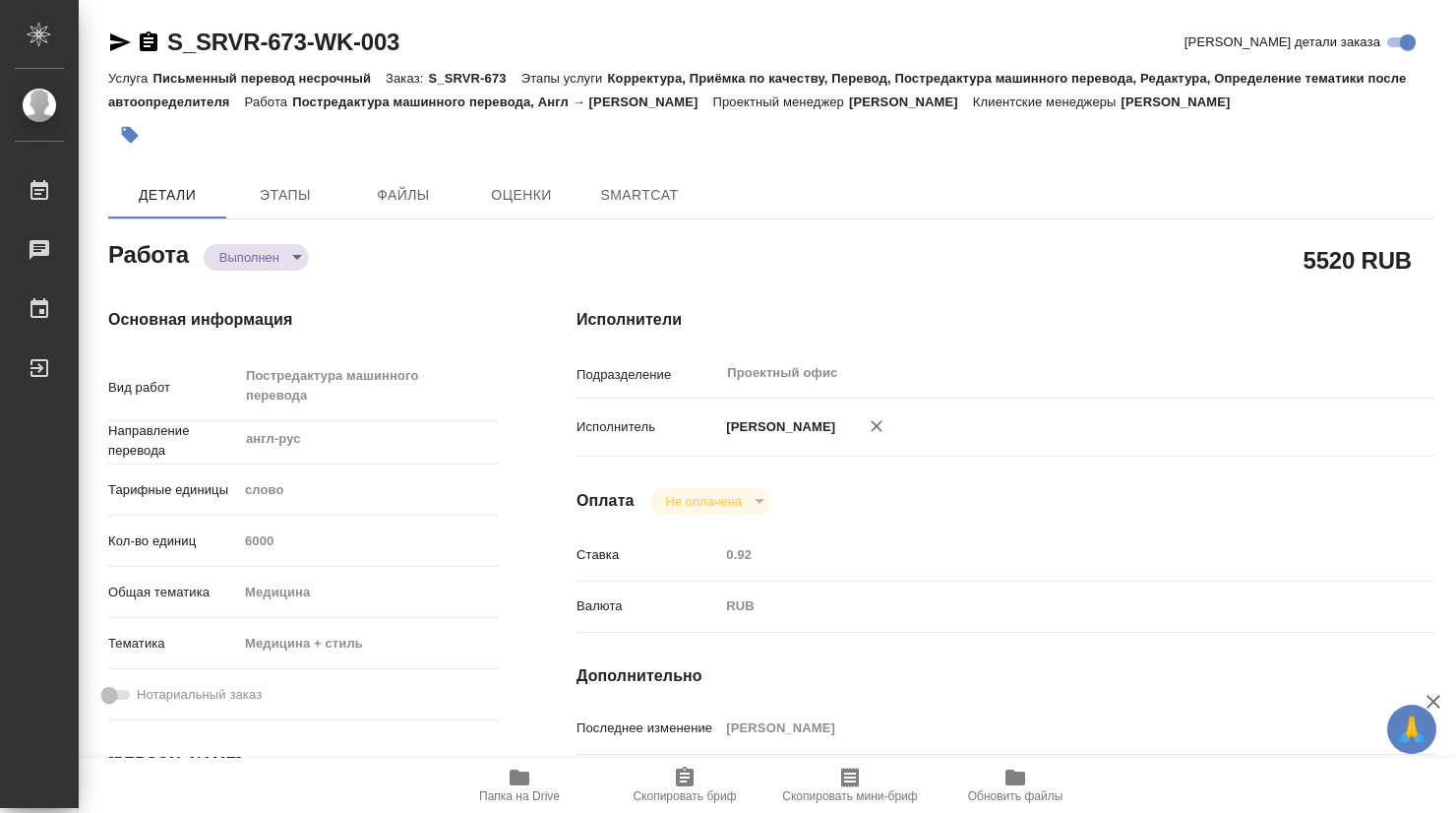type on "x" 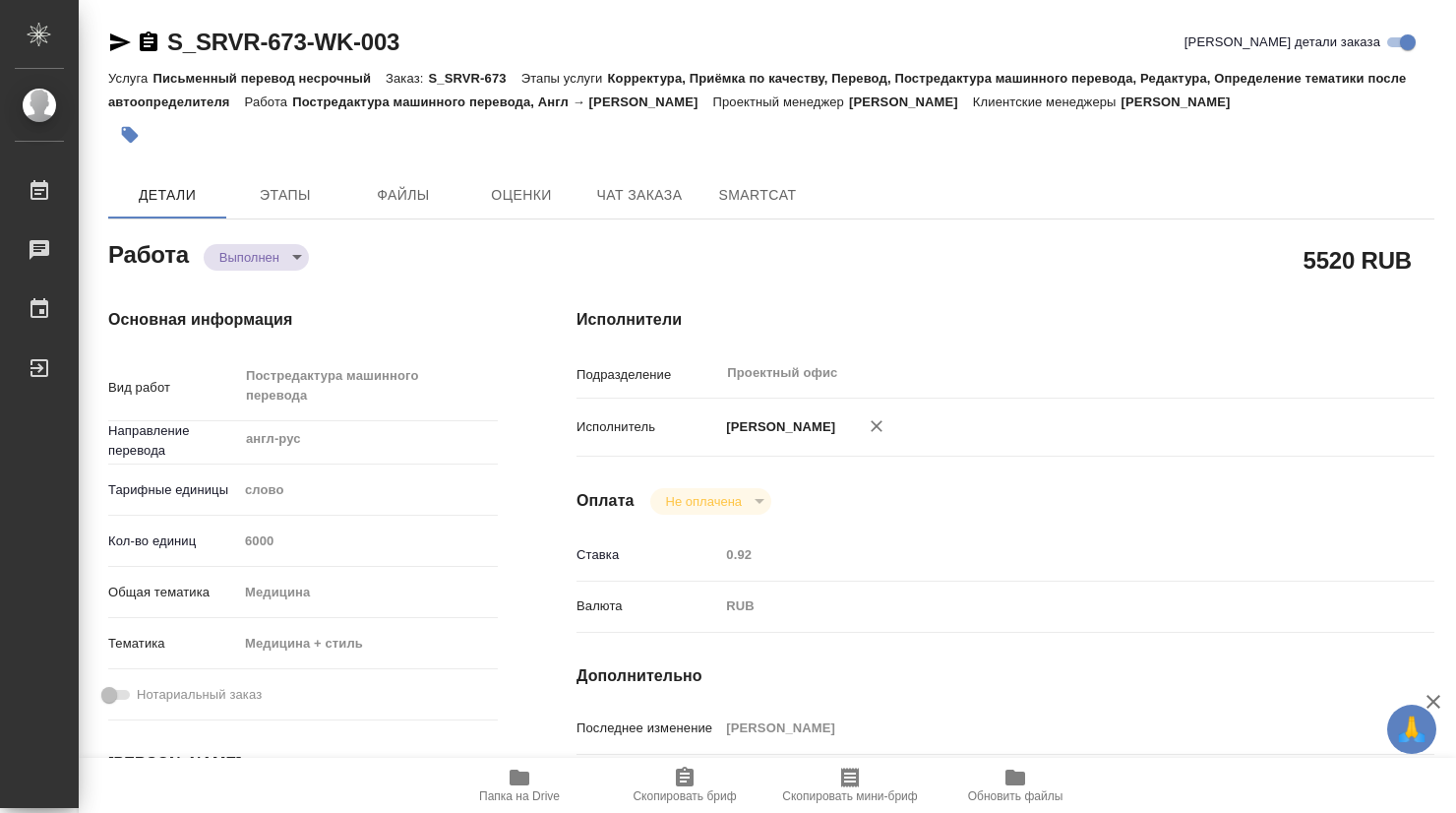type on "x" 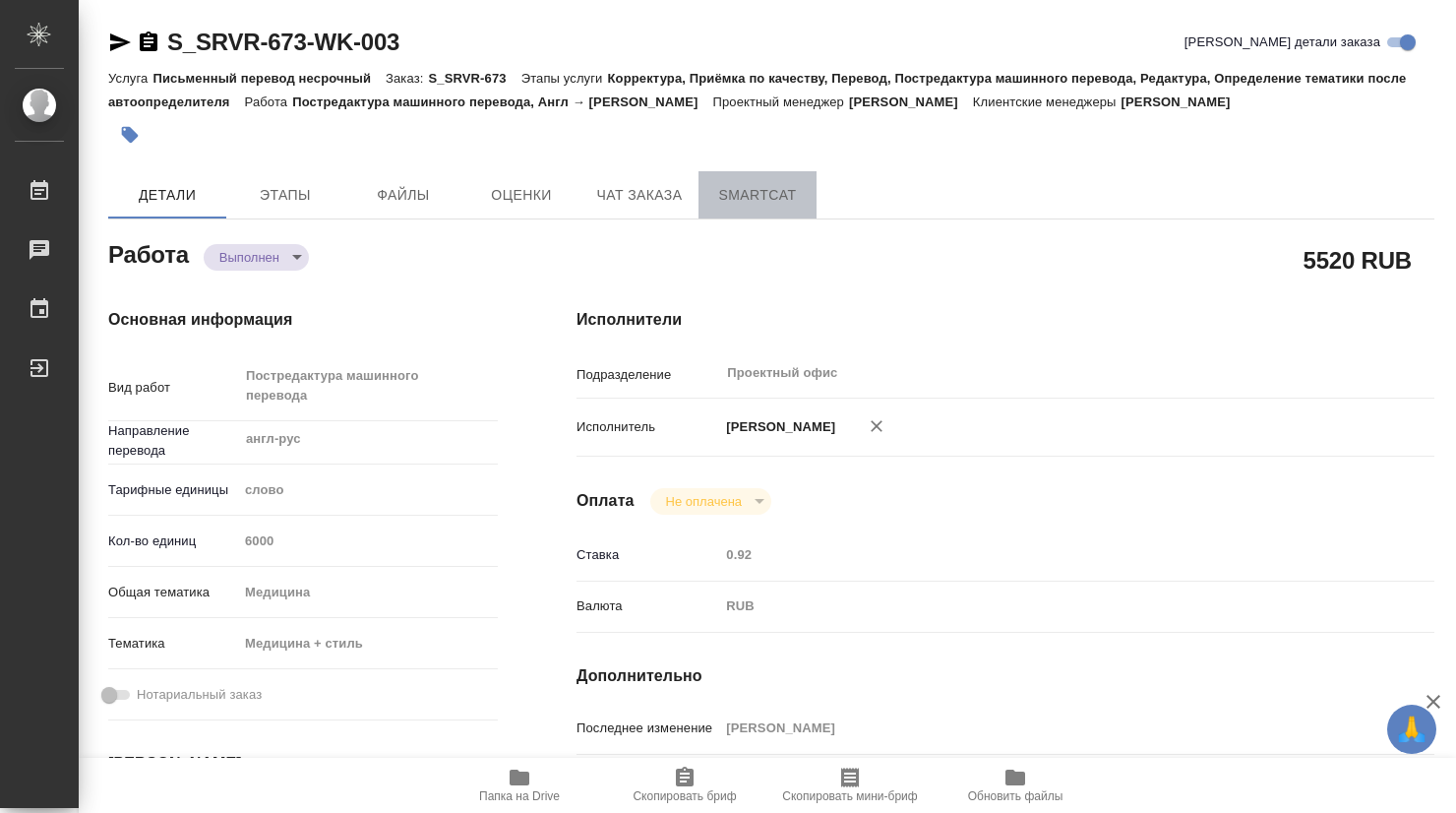 click on "SmartCat" at bounding box center [758, 195] 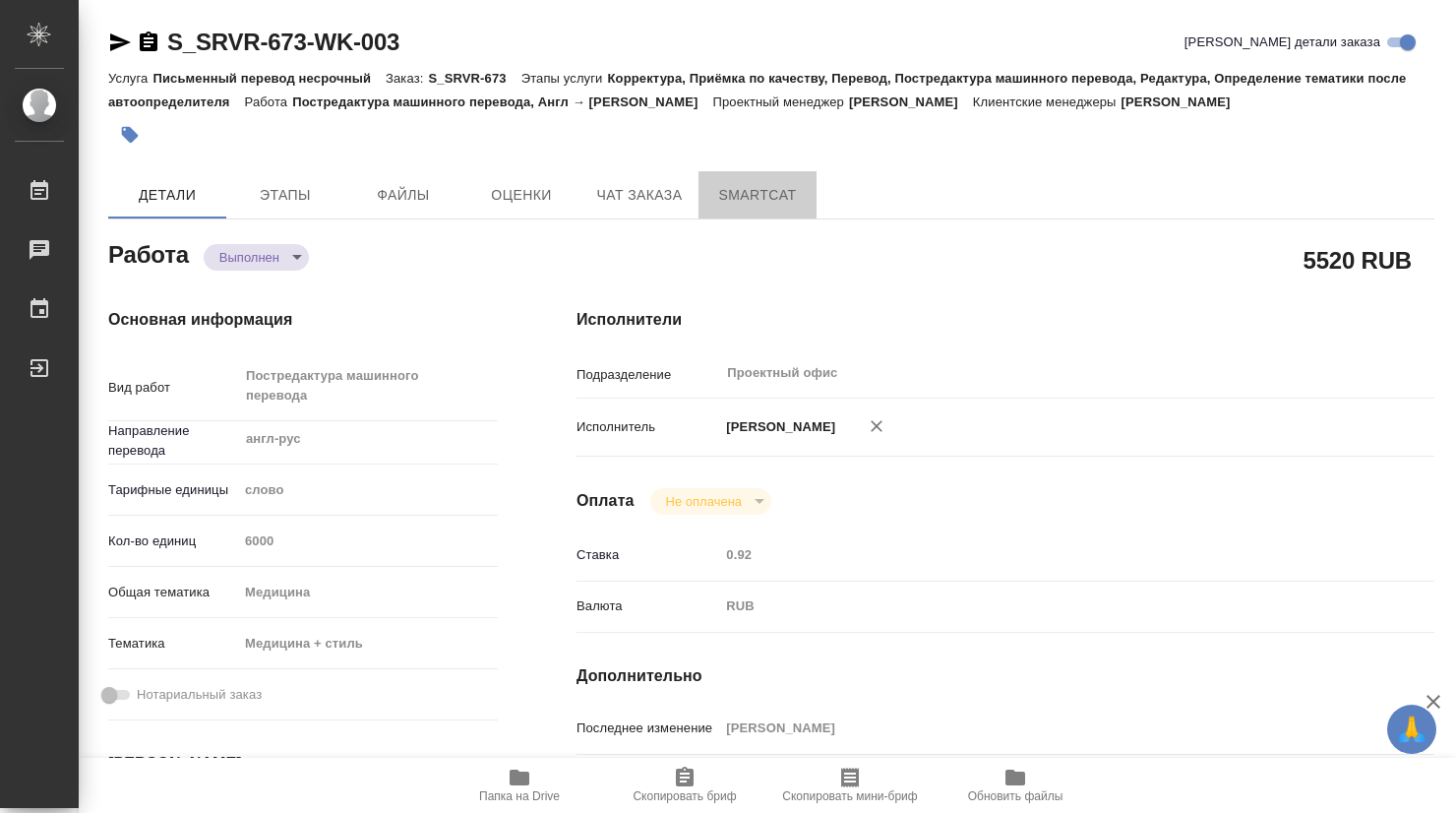 type on "x" 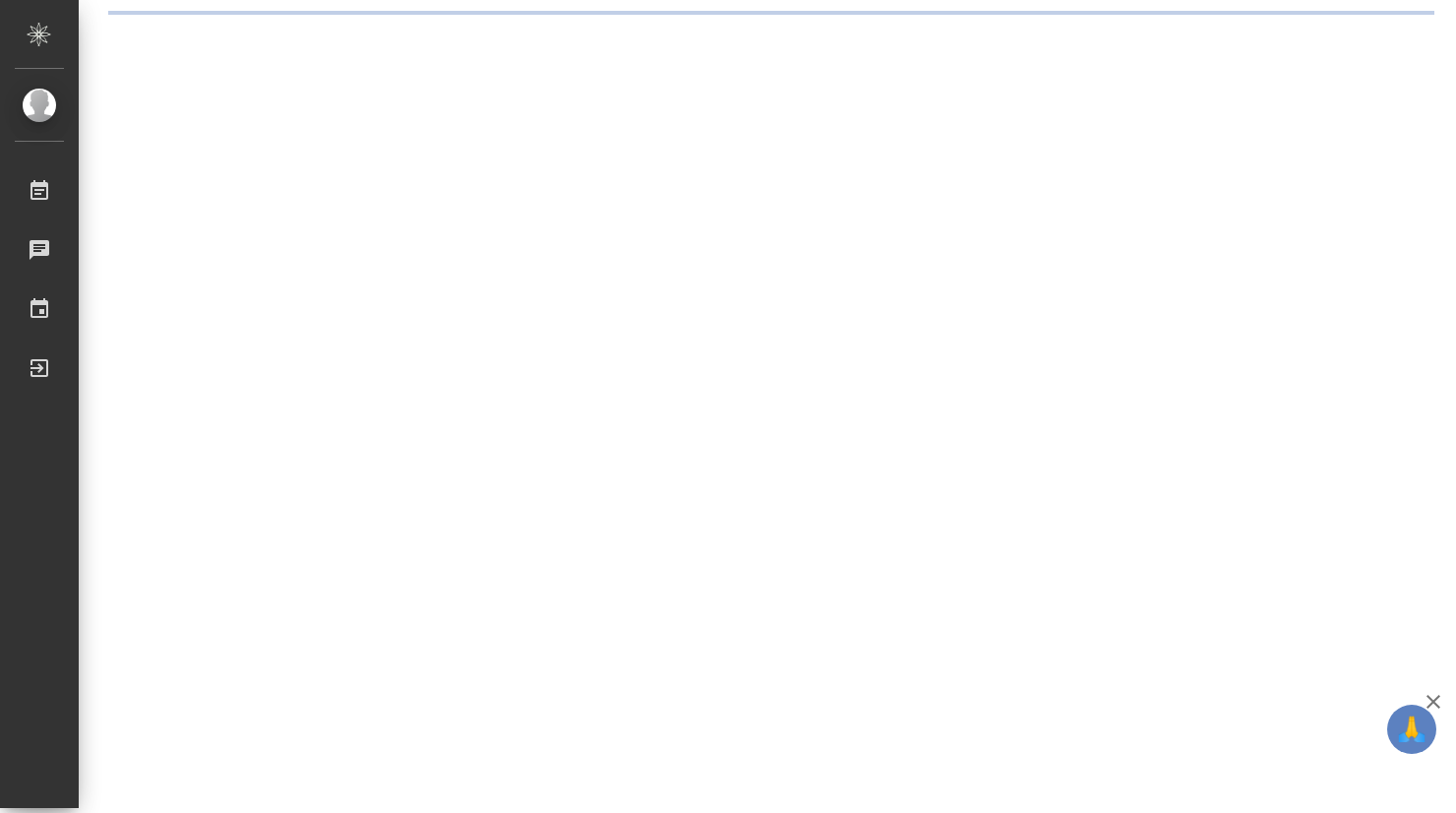 scroll, scrollTop: 0, scrollLeft: 0, axis: both 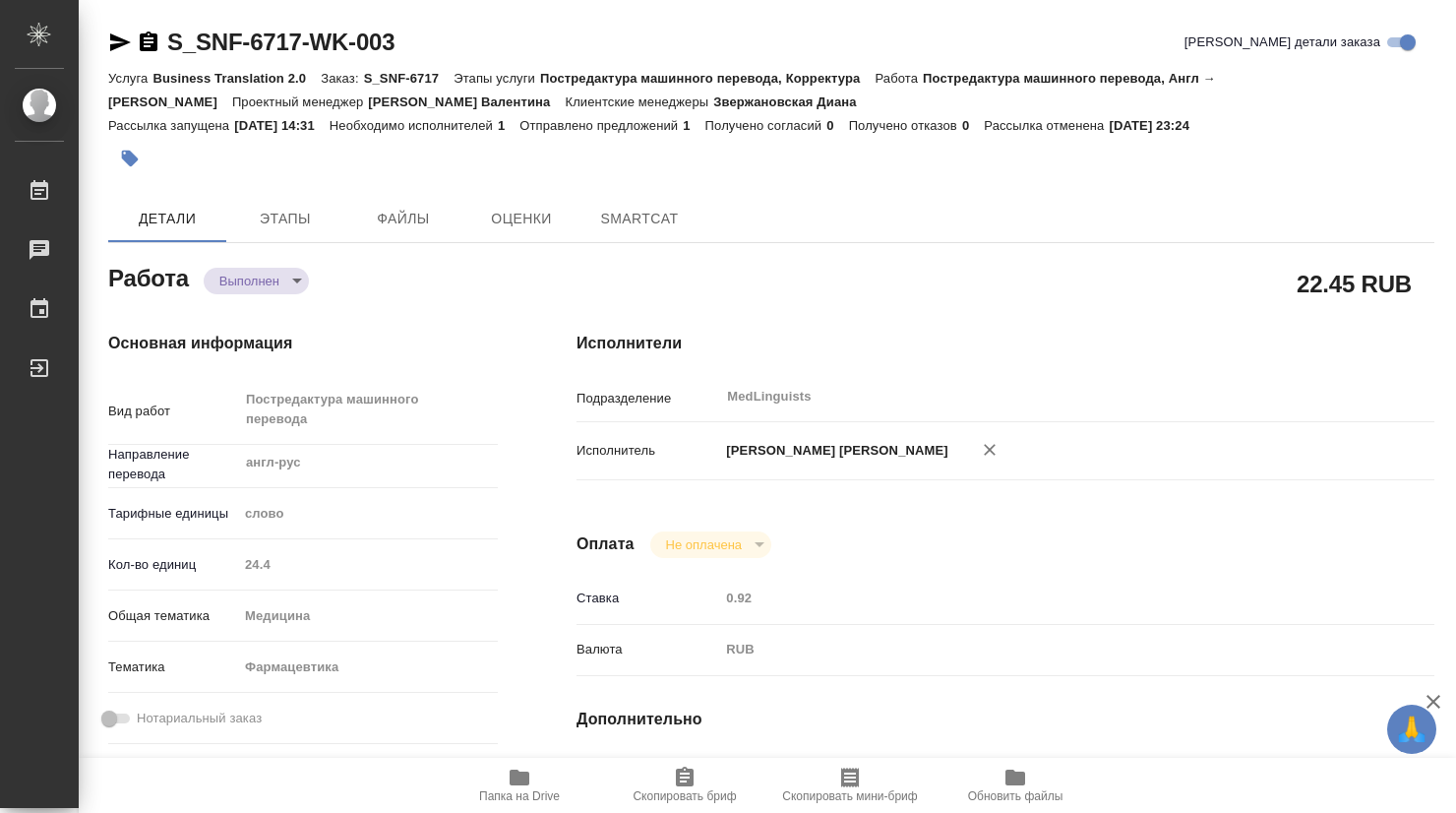 type on "x" 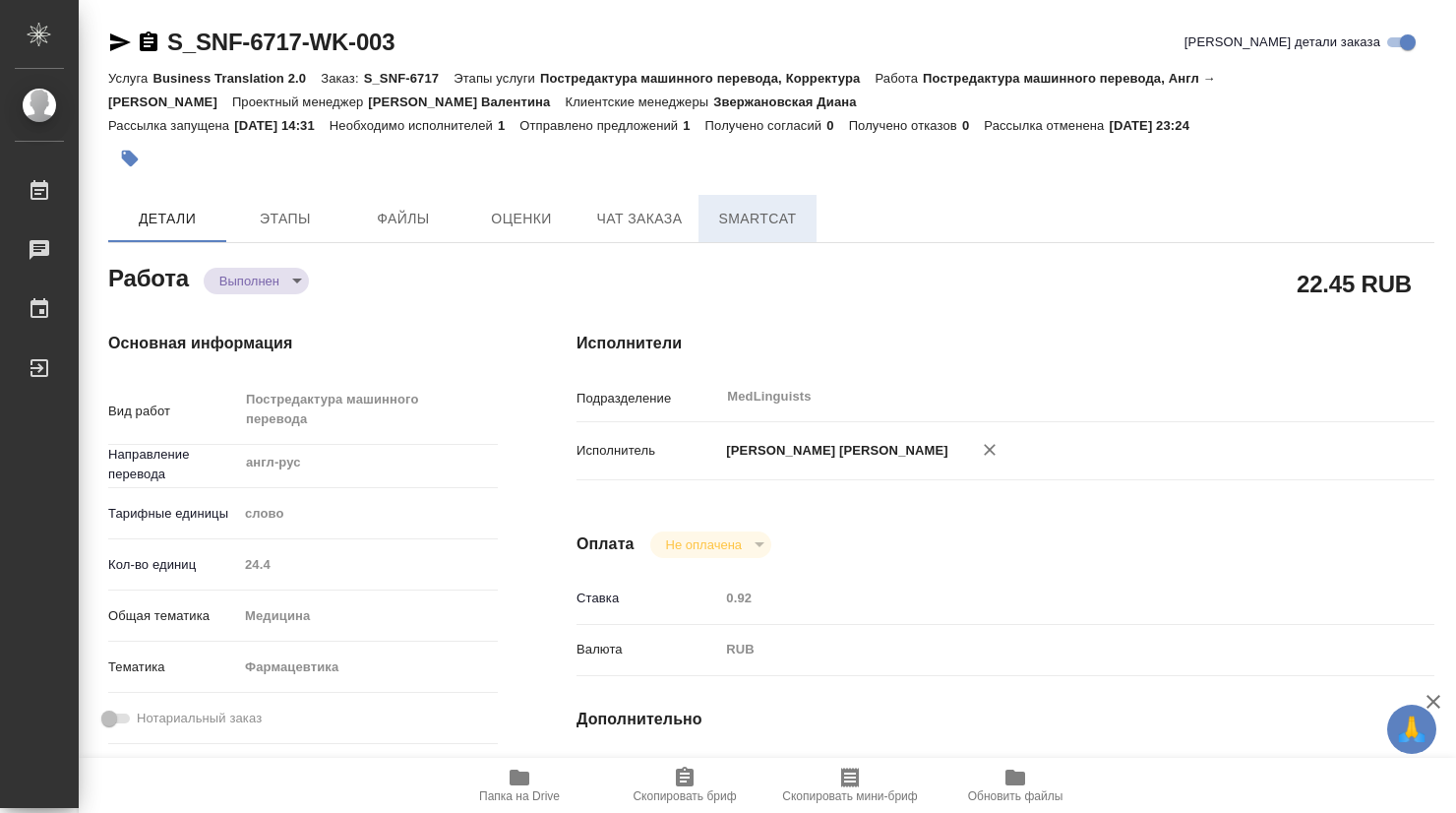 type on "x" 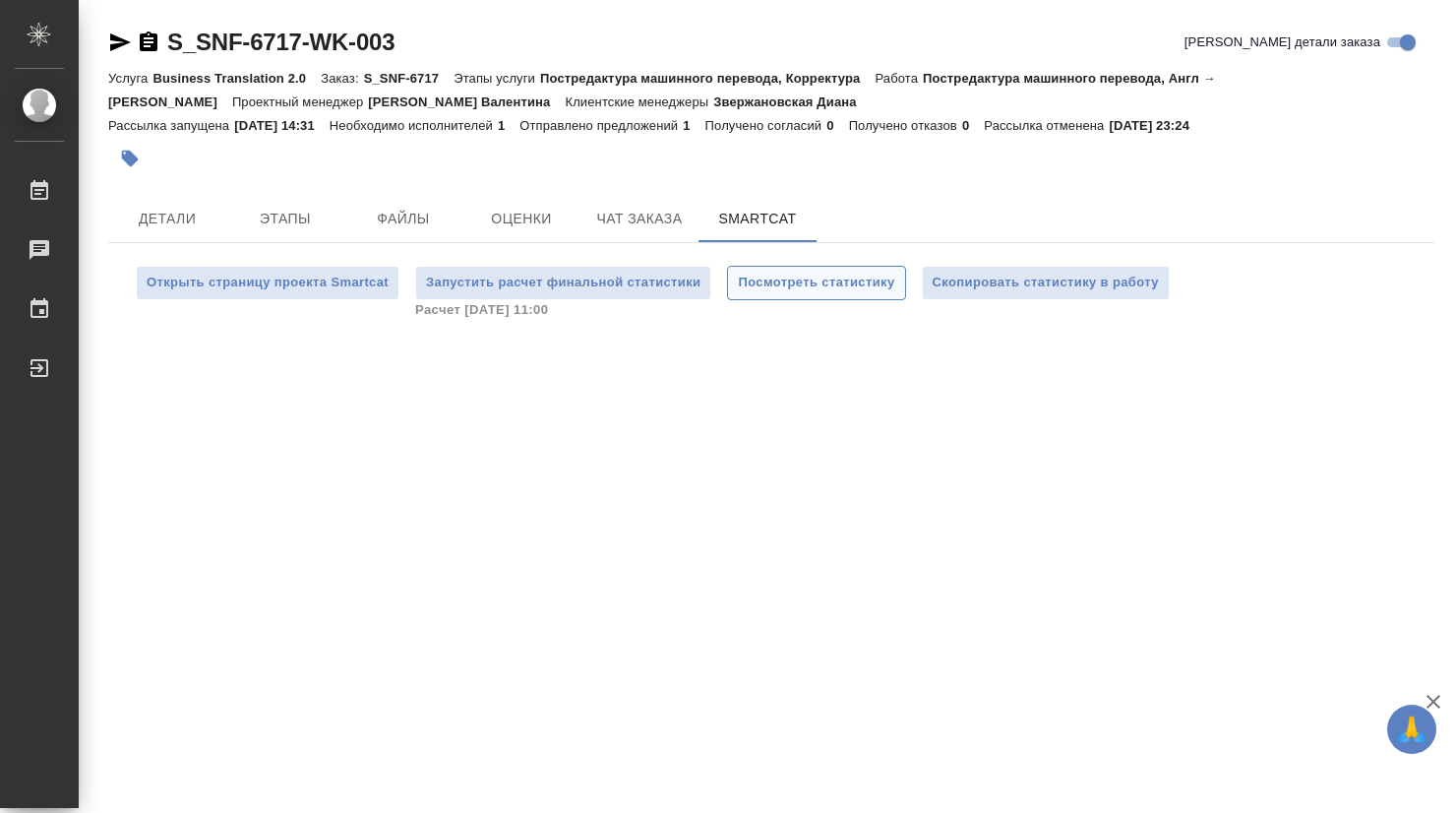 click on "Посмотреть статистику" at bounding box center [816, 282] 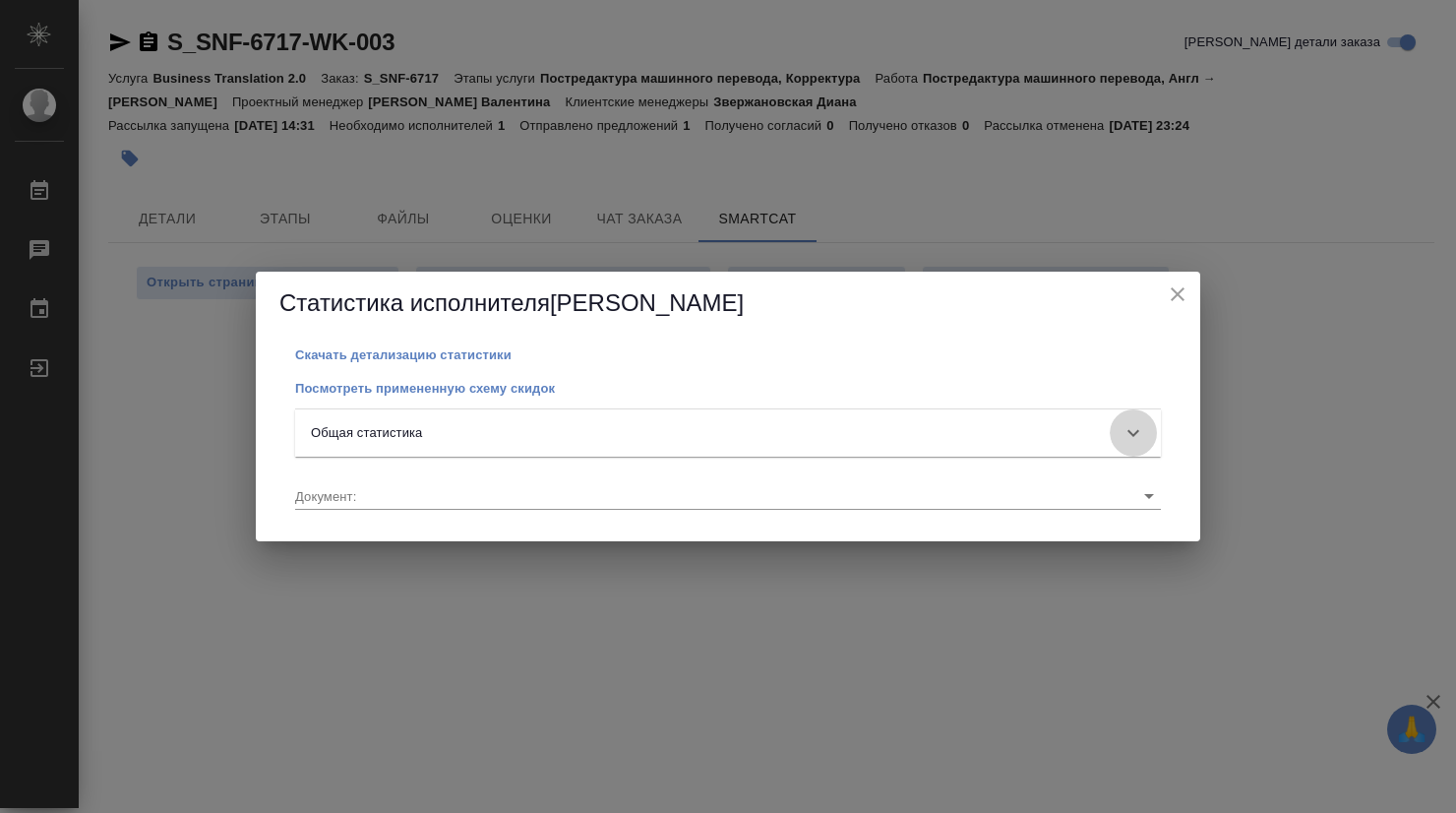click 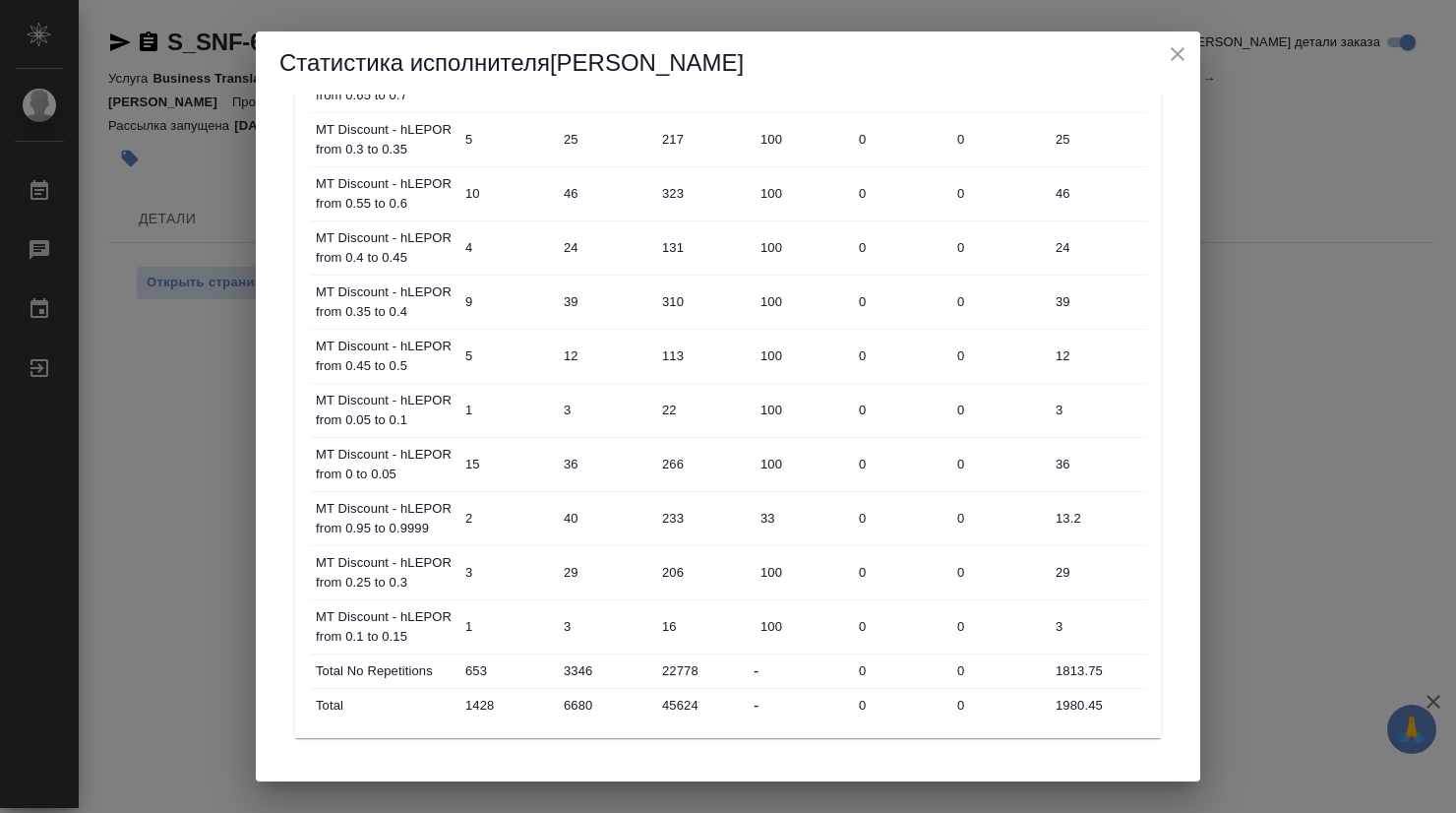 scroll, scrollTop: 1081, scrollLeft: 0, axis: vertical 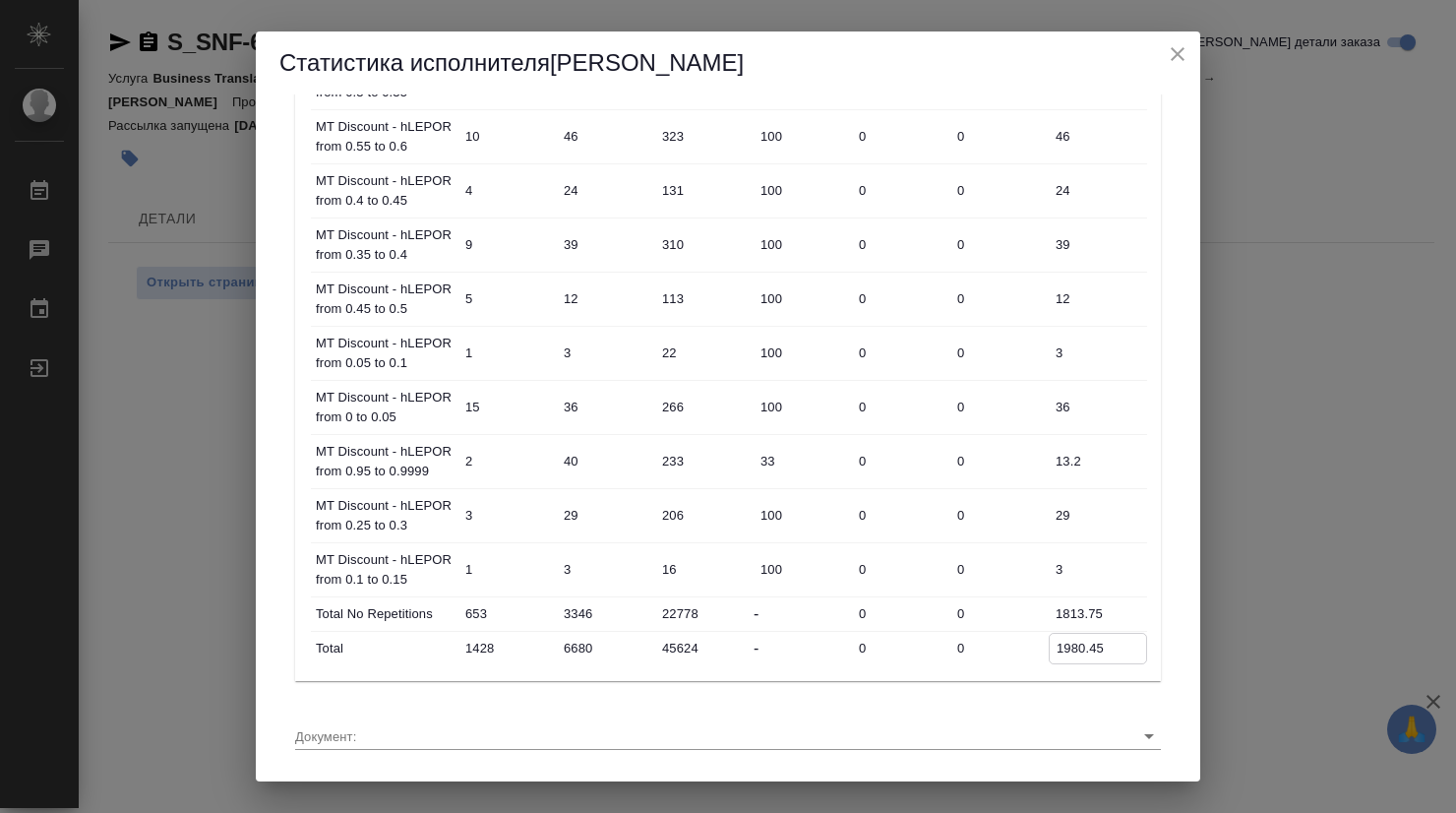 drag, startPoint x: 1102, startPoint y: 649, endPoint x: 1036, endPoint y: 648, distance: 66.00758 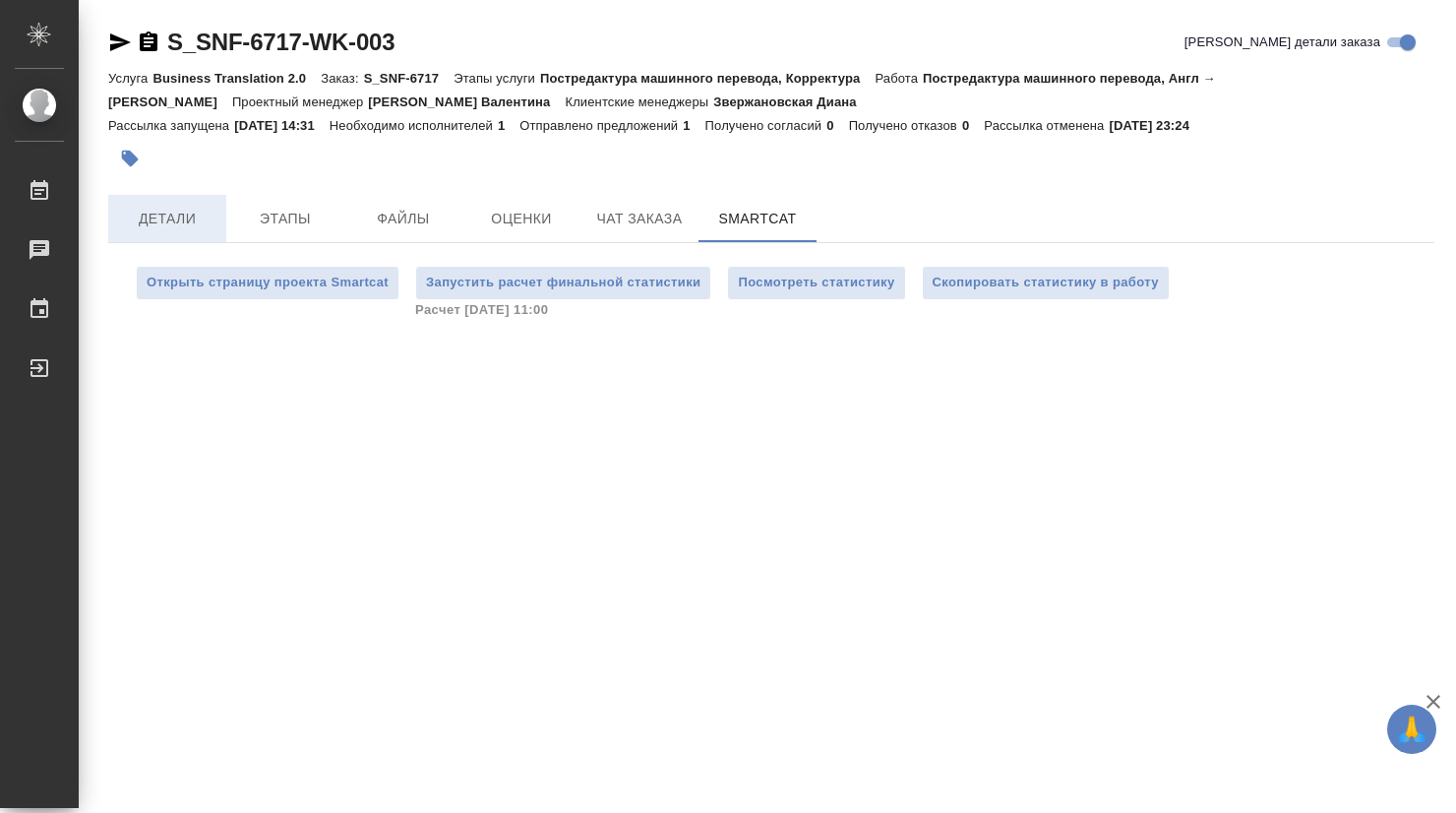 click on "Детали" at bounding box center (167, 219) 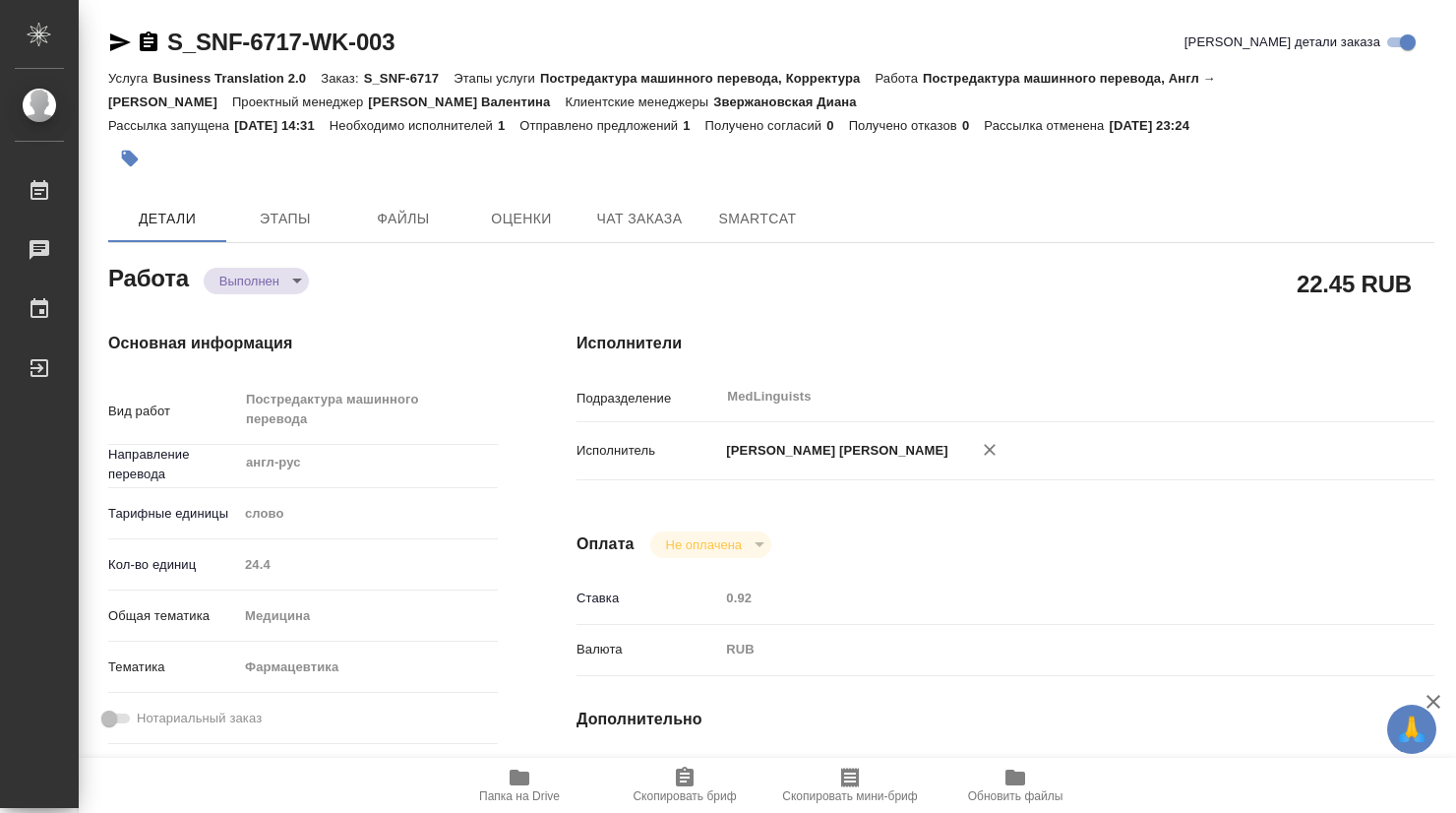 type on "x" 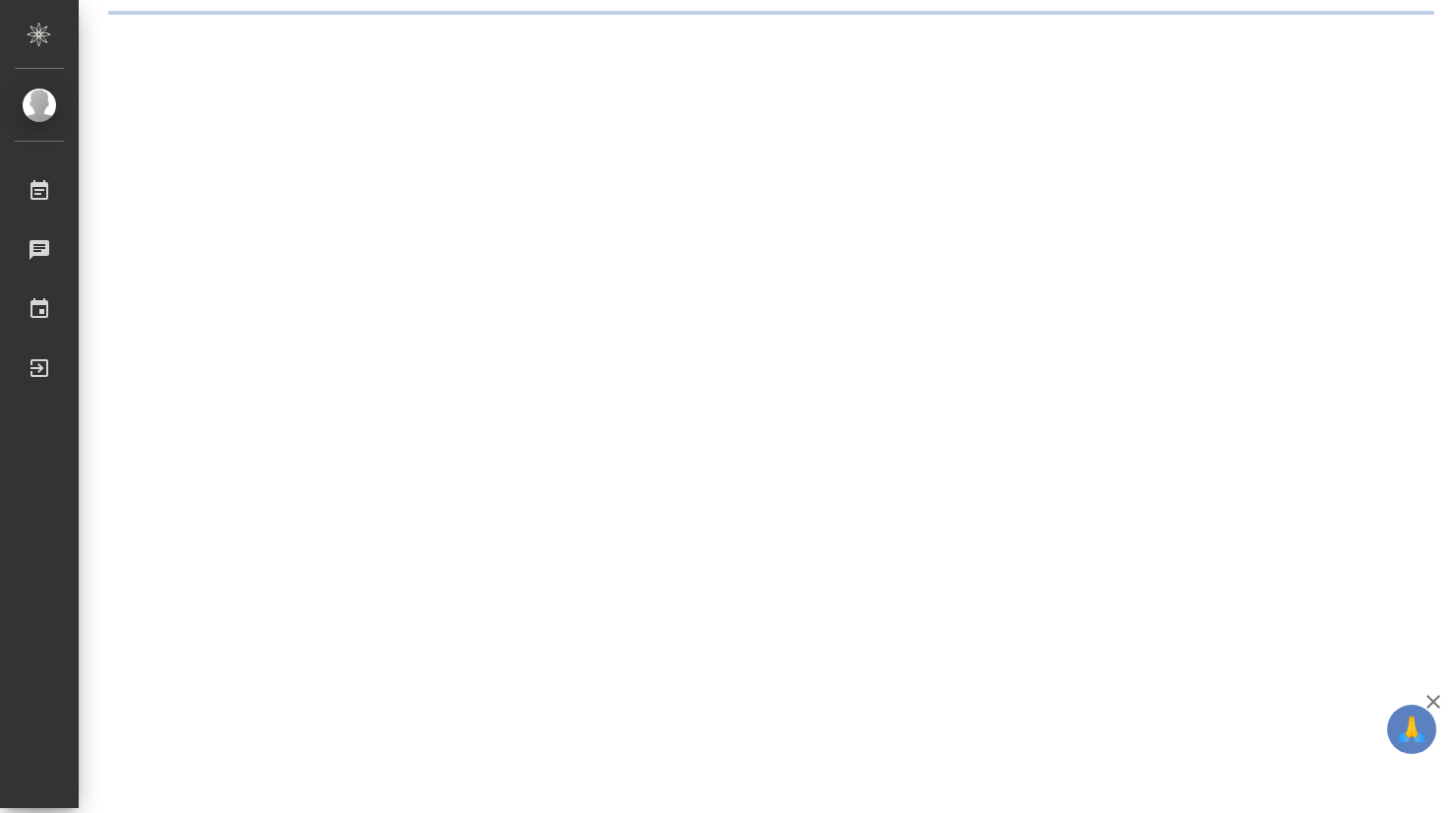 scroll, scrollTop: 0, scrollLeft: 0, axis: both 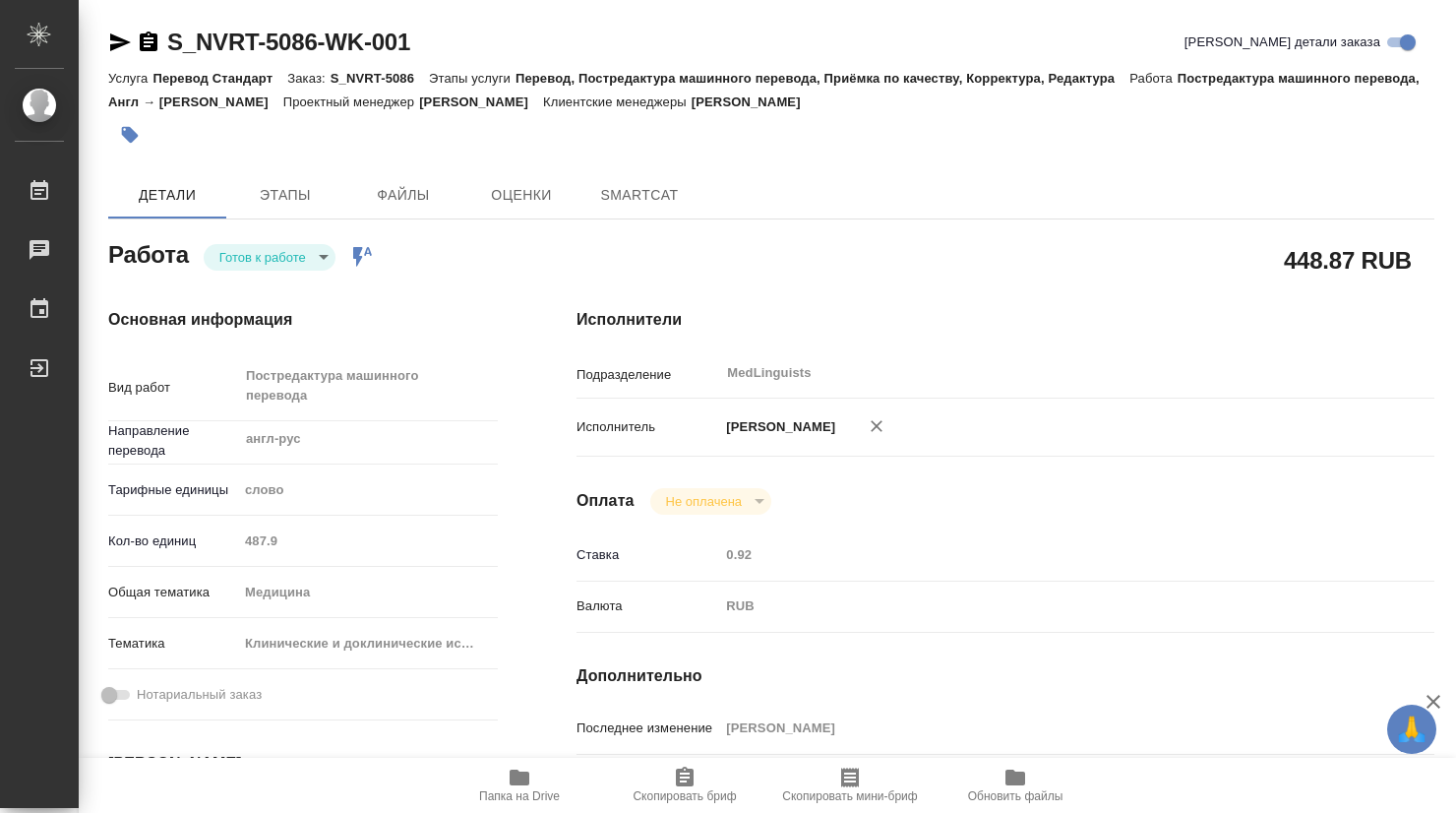 type on "x" 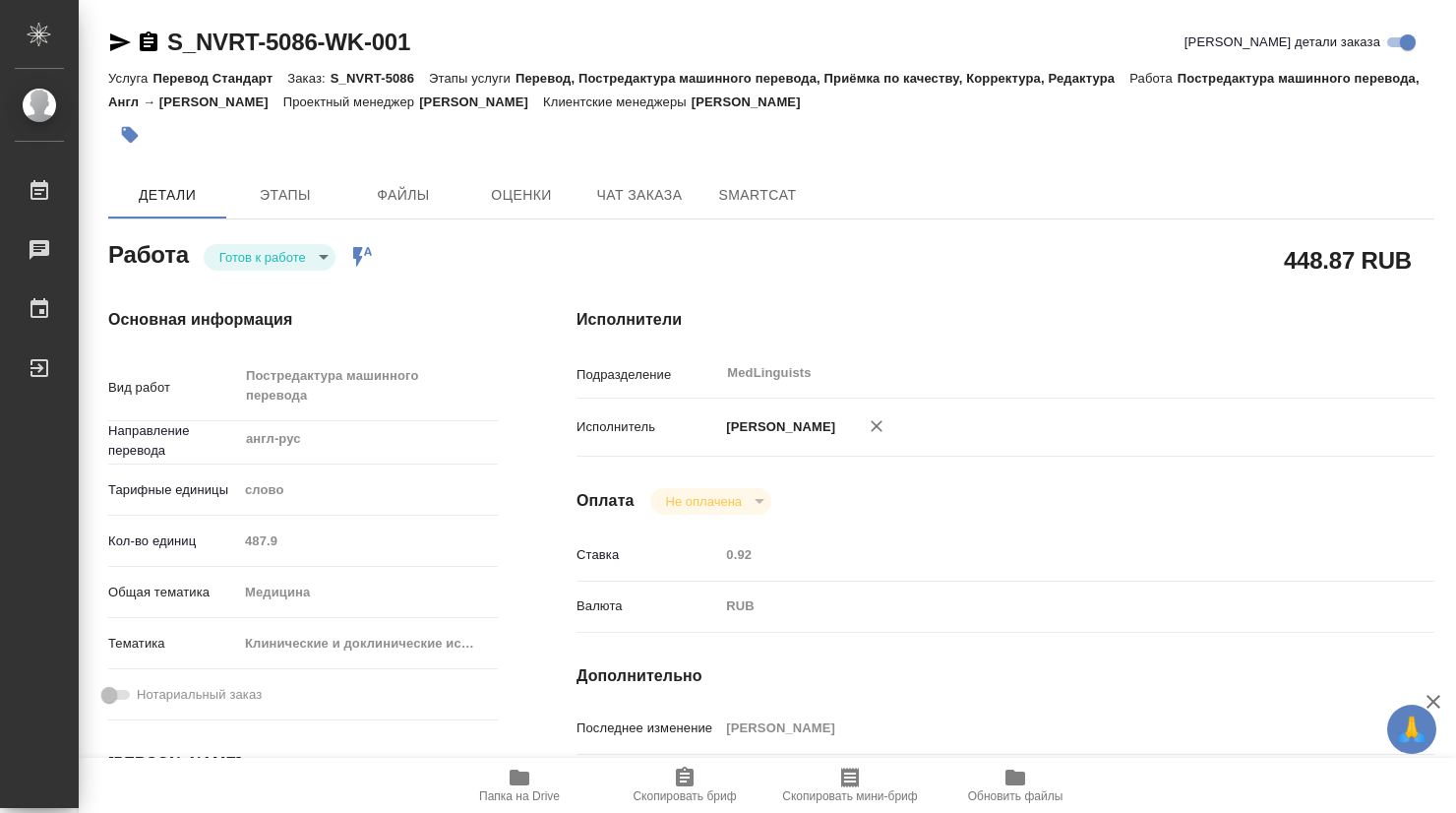 type on "x" 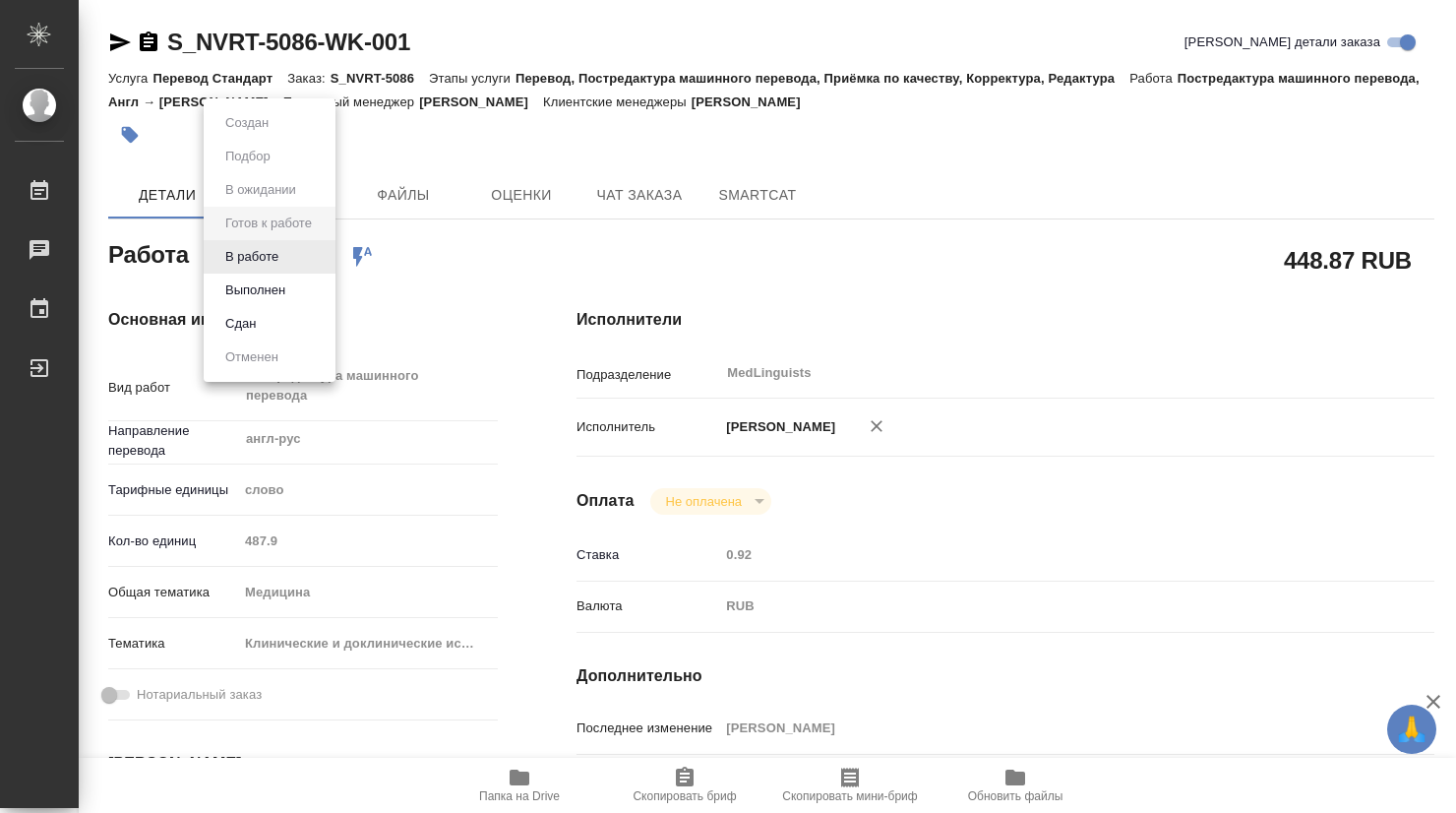 click on "🙏 .cls-1
fill:#fff;
AWATERA [PERSON_NAME] Чаты График Выйти S_NVRT-5086-WK-001 Кратко детали заказа Услуга Перевод Стандарт Заказ: S_NVRT-5086 Этапы услуги Перевод, Постредактура машинного перевода, Приёмка по качеству, Корректура, Редактура Работа Постредактура машинного перевода, [PERSON_NAME] → Рус Проектный менеджер [PERSON_NAME] менеджеры [PERSON_NAME] Этапы Файлы Оценки Чат заказа SmartCat [PERSON_NAME] к работе readyForWork Работа включена в последовательность 448.87 RUB Основная информация Вид работ Постредактура машинного перевода x ​ англ-рус ​ слово" at bounding box center (728, 406) 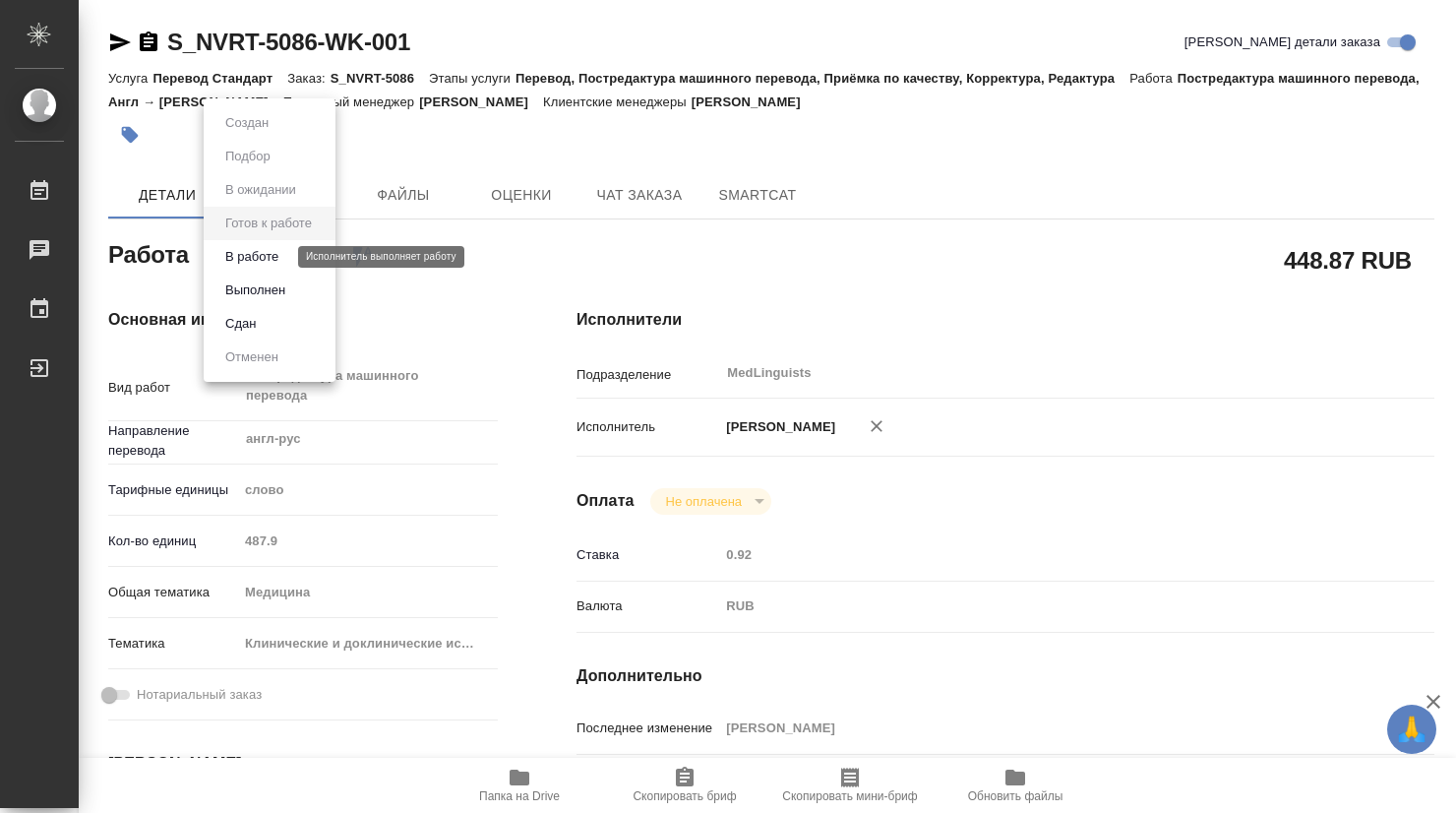 type on "x" 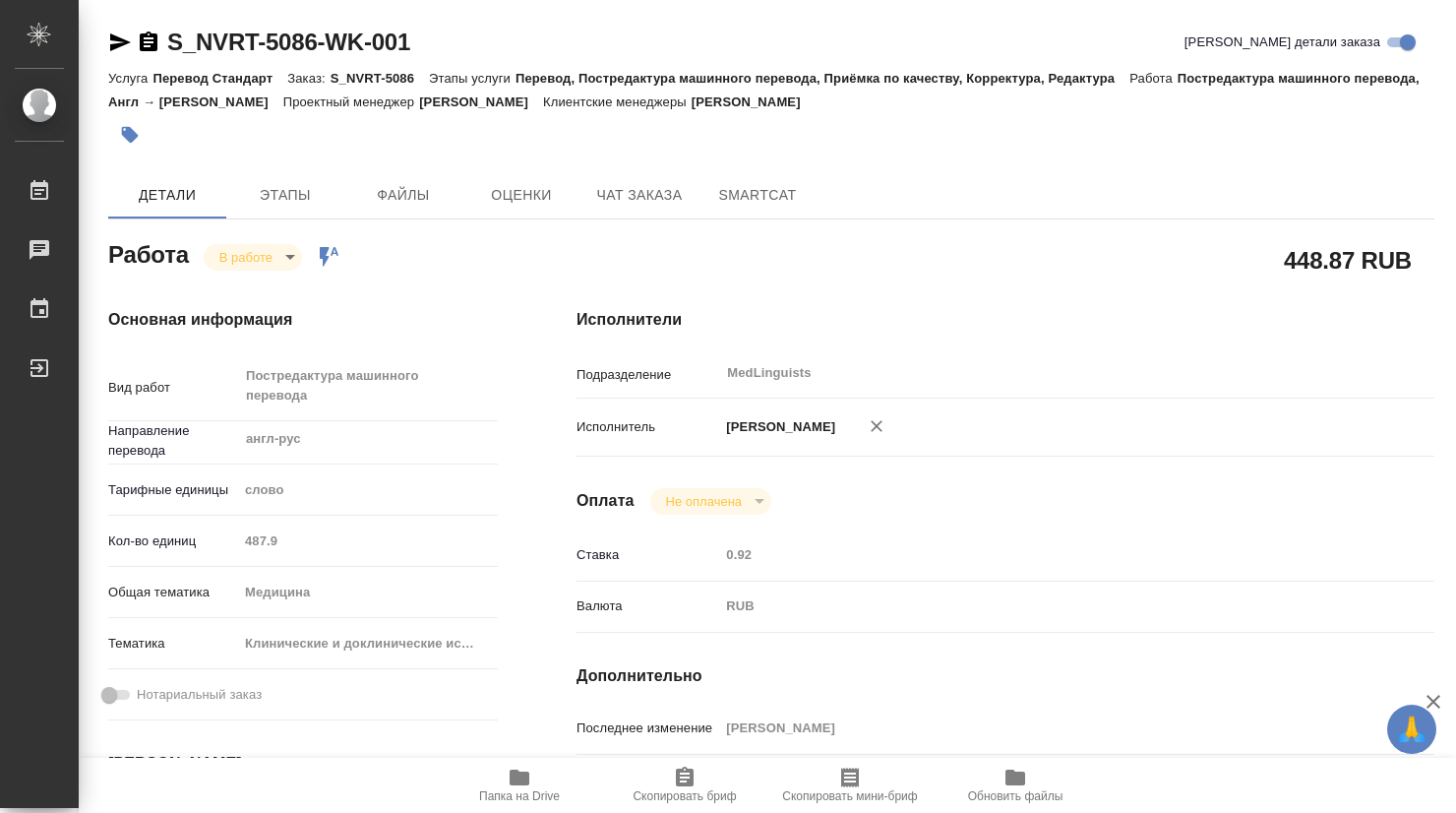 type on "x" 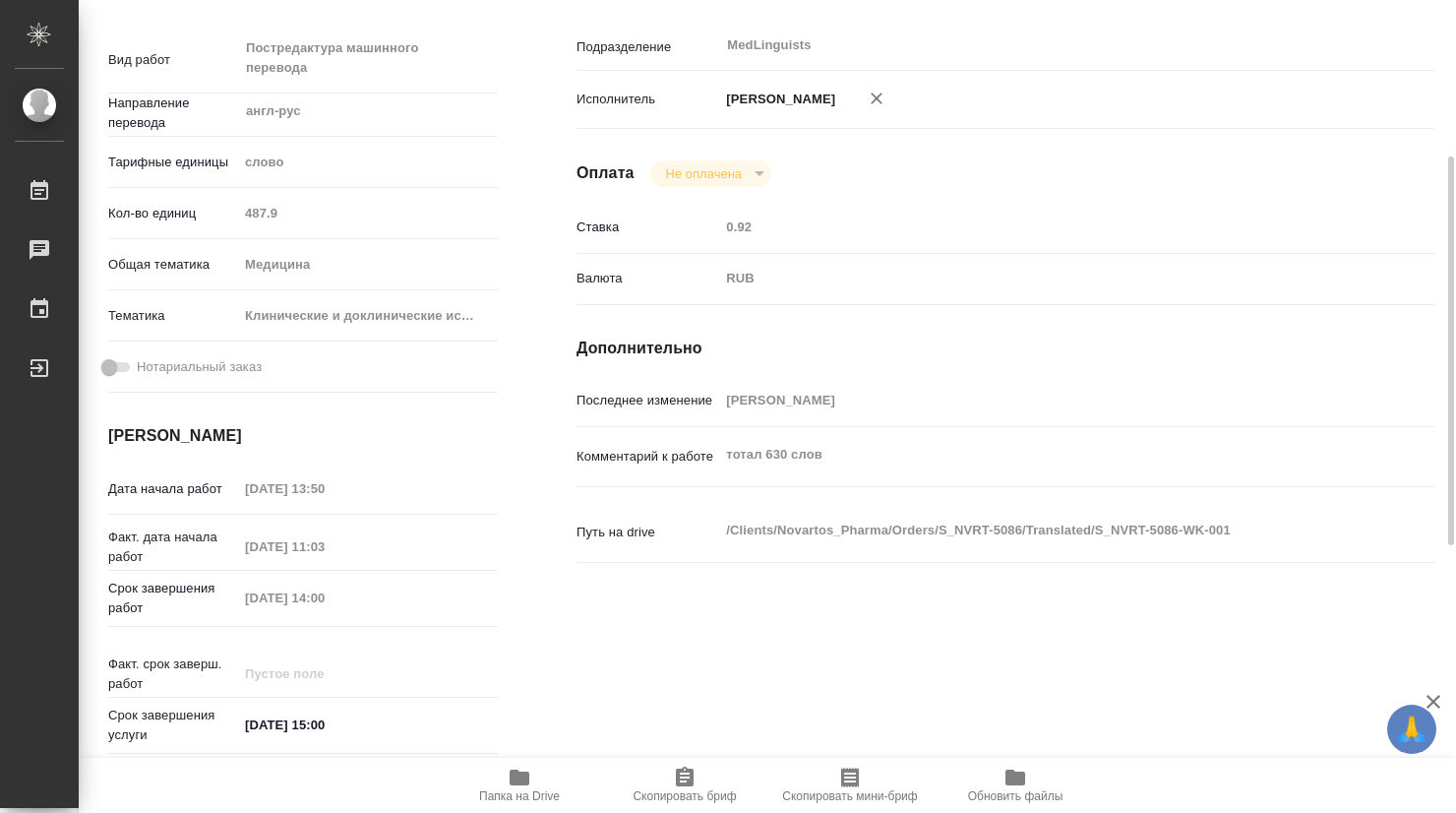 type on "x" 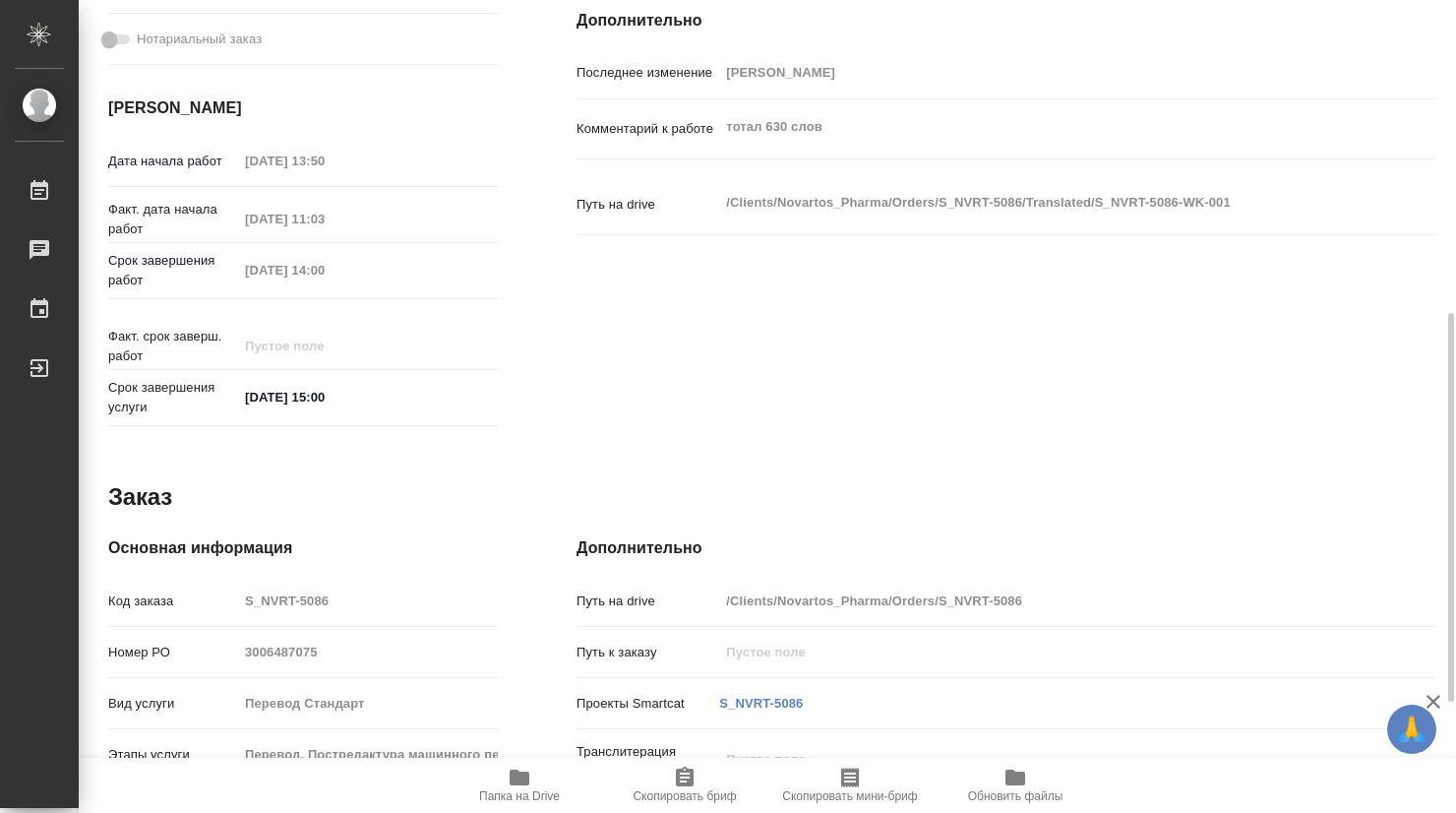 scroll, scrollTop: 0, scrollLeft: 0, axis: both 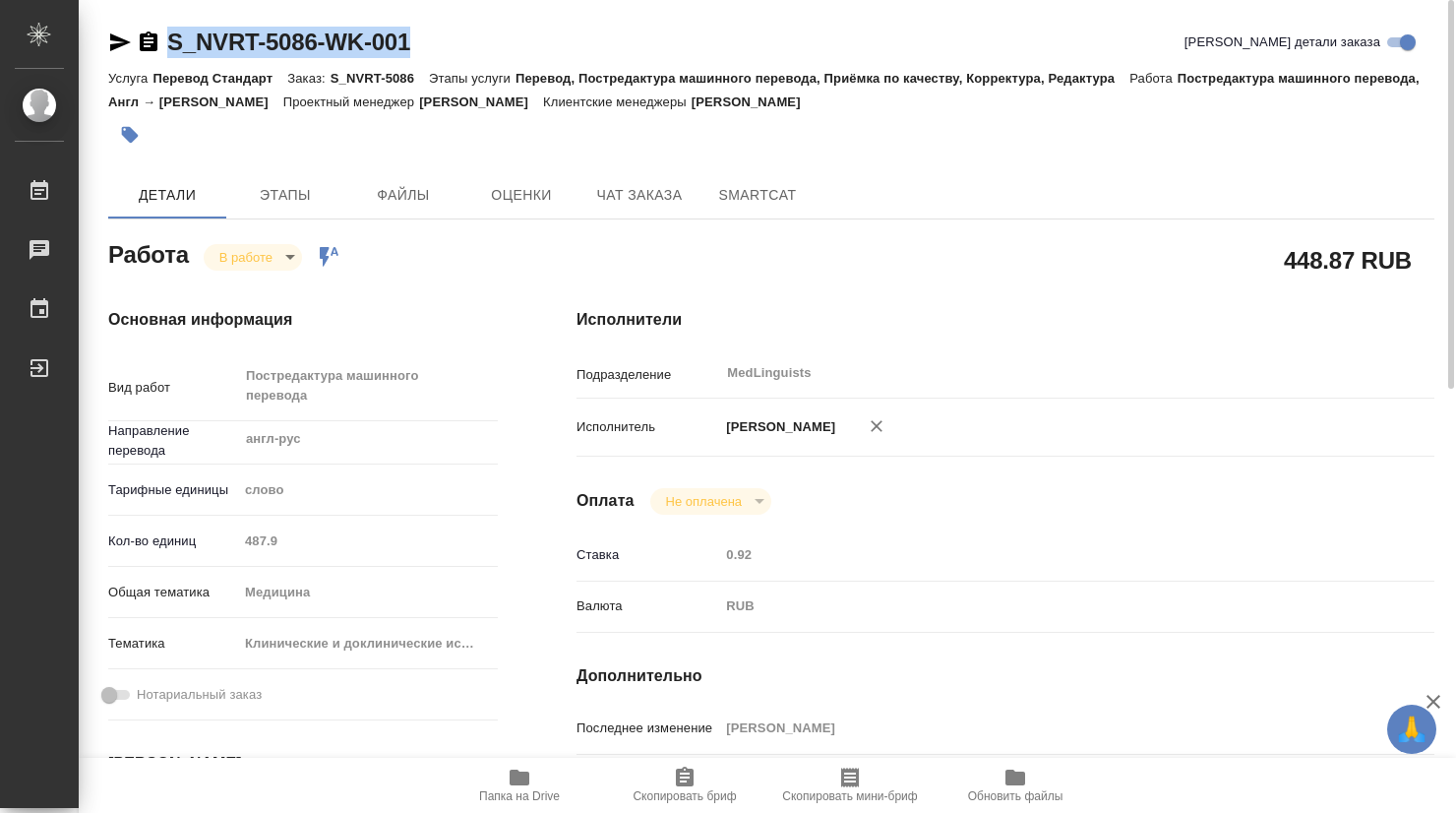 drag, startPoint x: 468, startPoint y: 42, endPoint x: 172, endPoint y: 41, distance: 296.00169 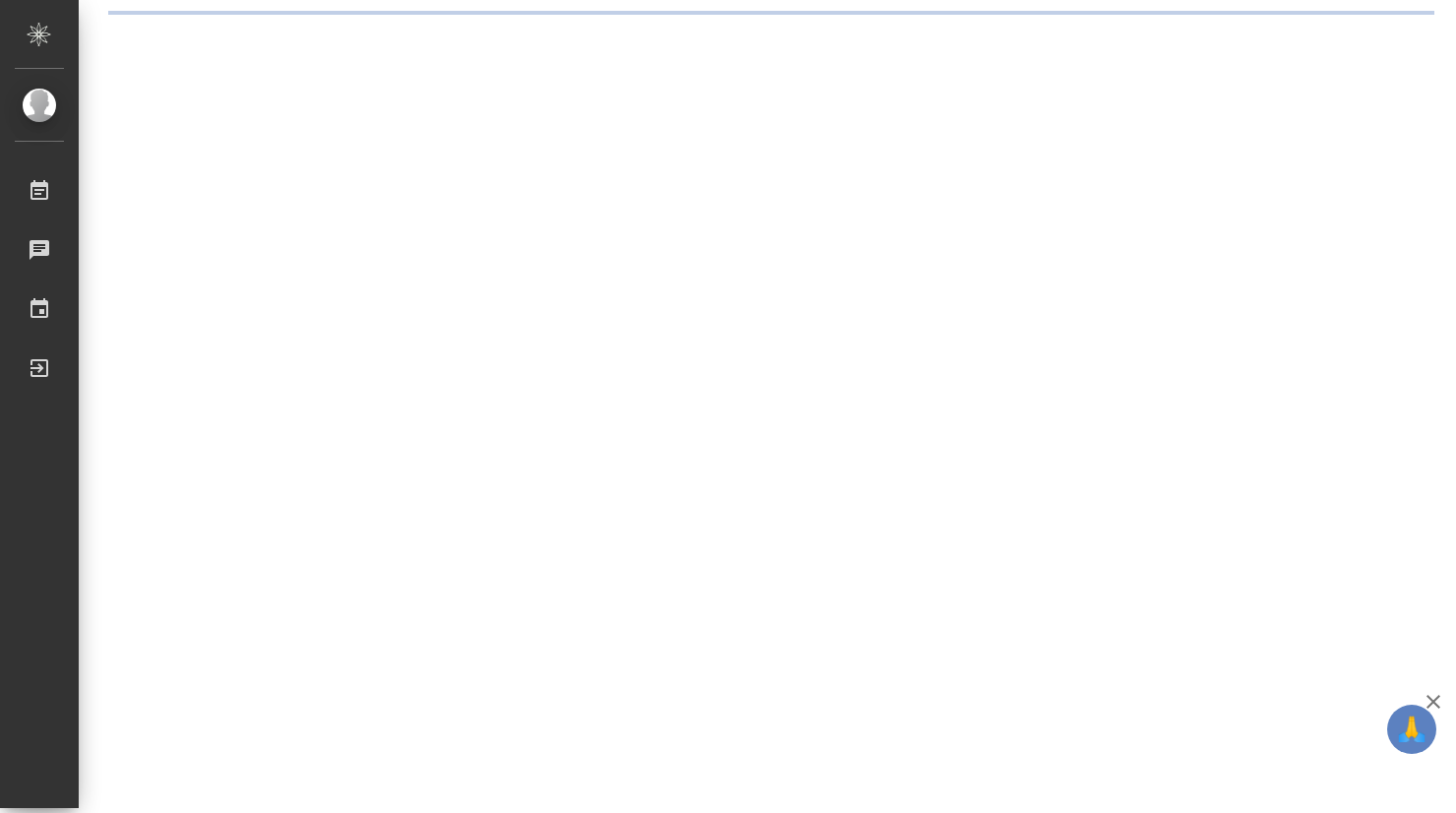 scroll, scrollTop: 0, scrollLeft: 0, axis: both 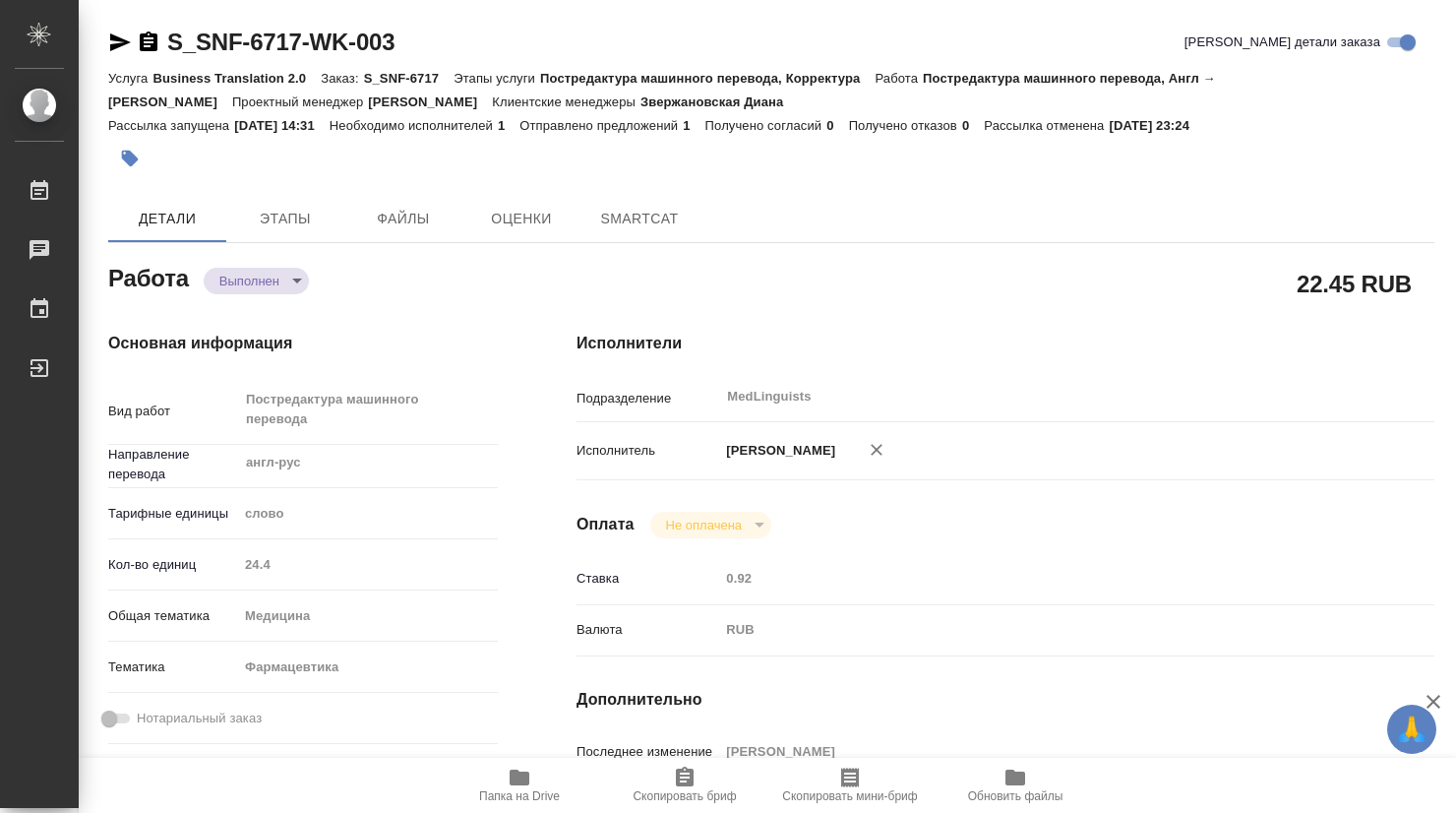 type on "x" 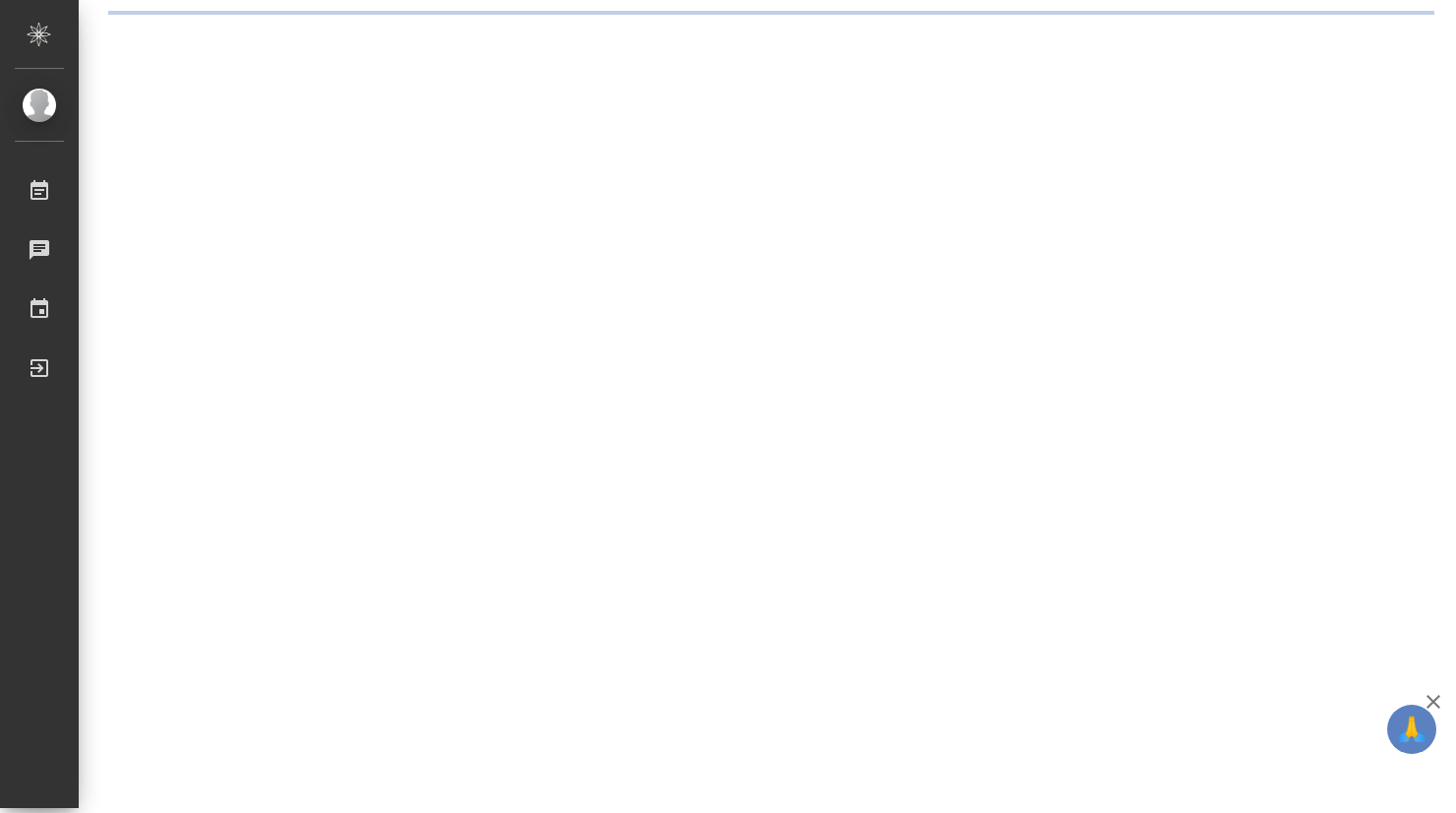 scroll, scrollTop: 0, scrollLeft: 0, axis: both 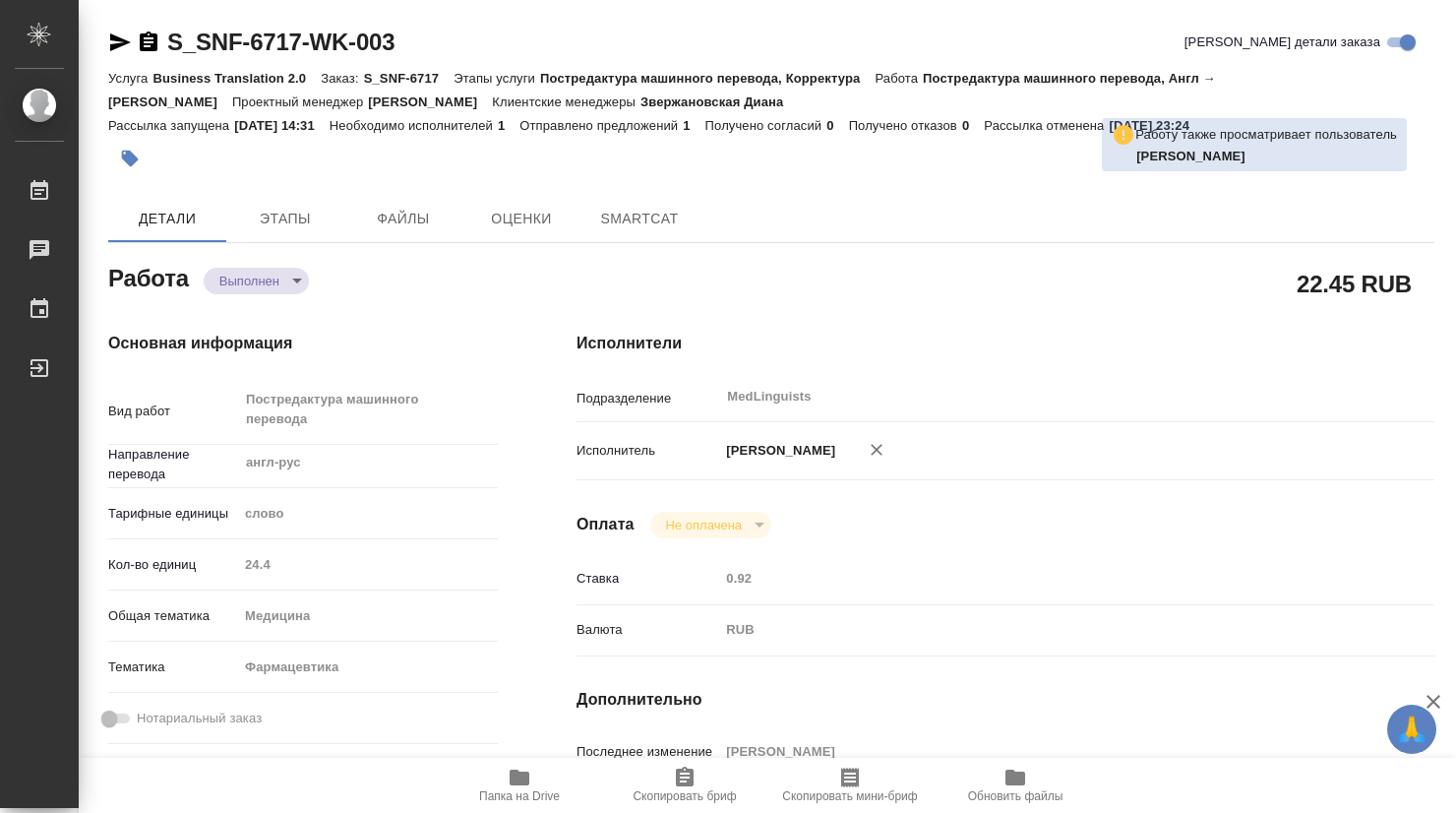 type on "x" 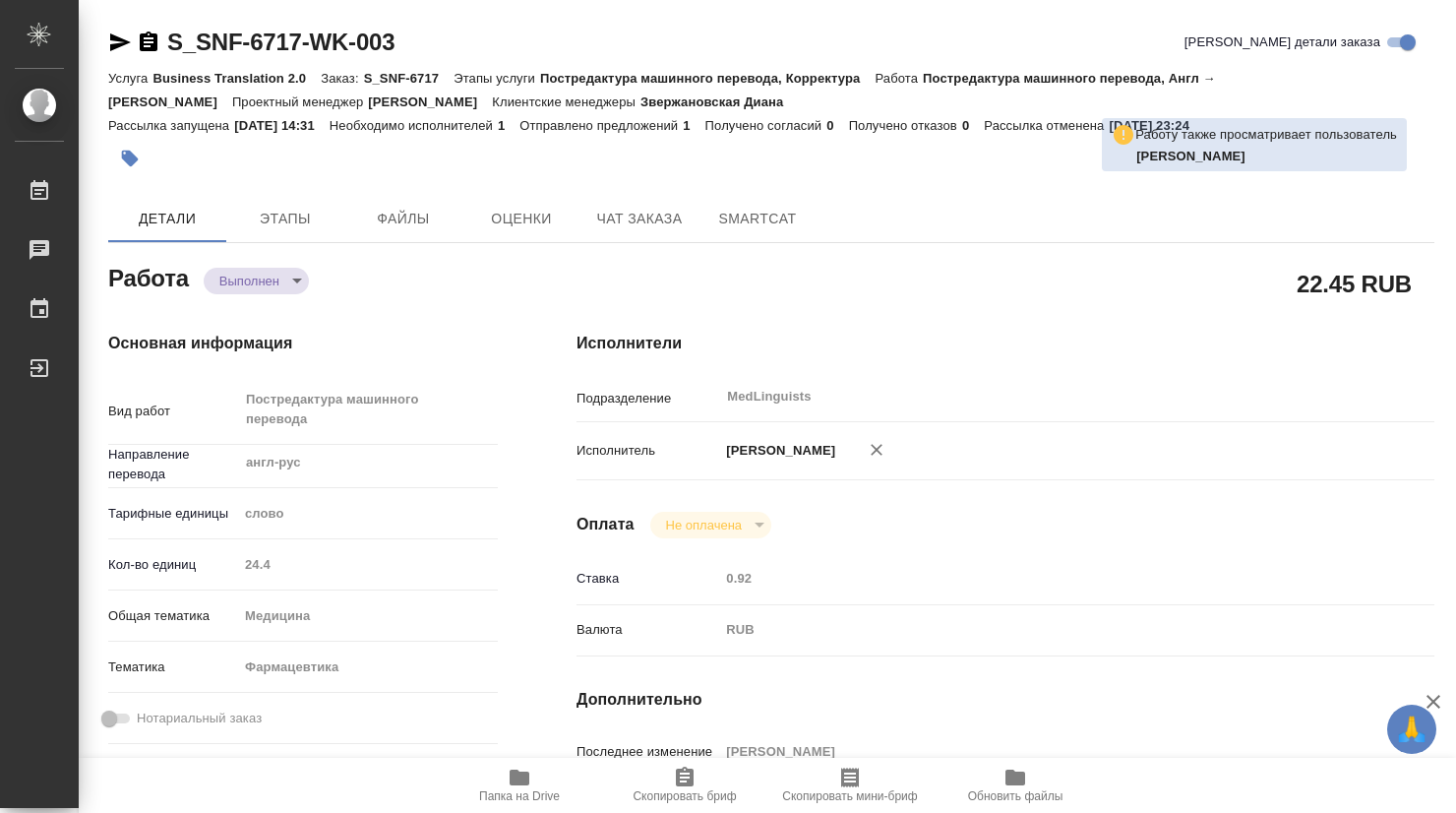 type on "x" 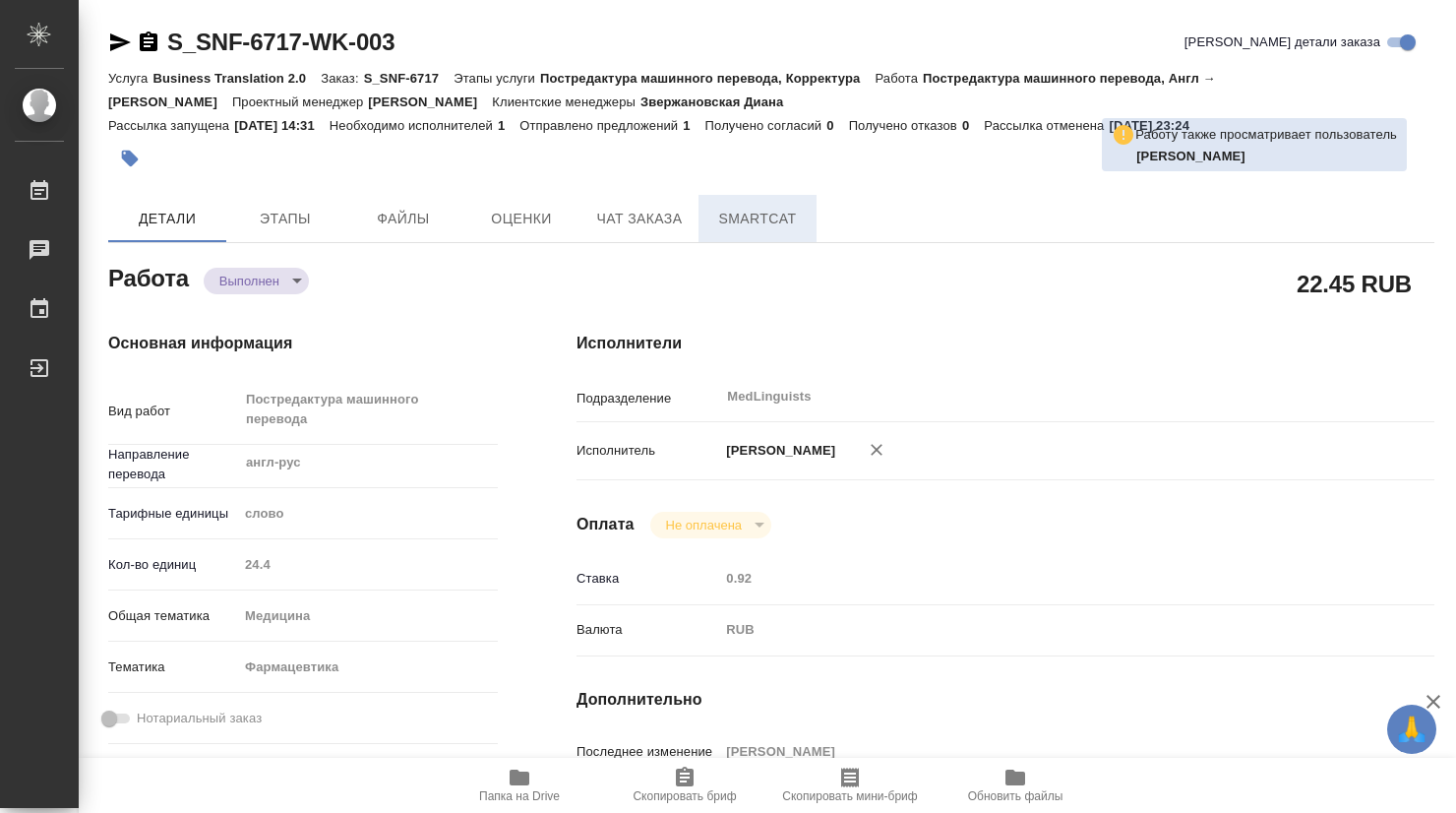 click on "SmartCat" at bounding box center (758, 219) 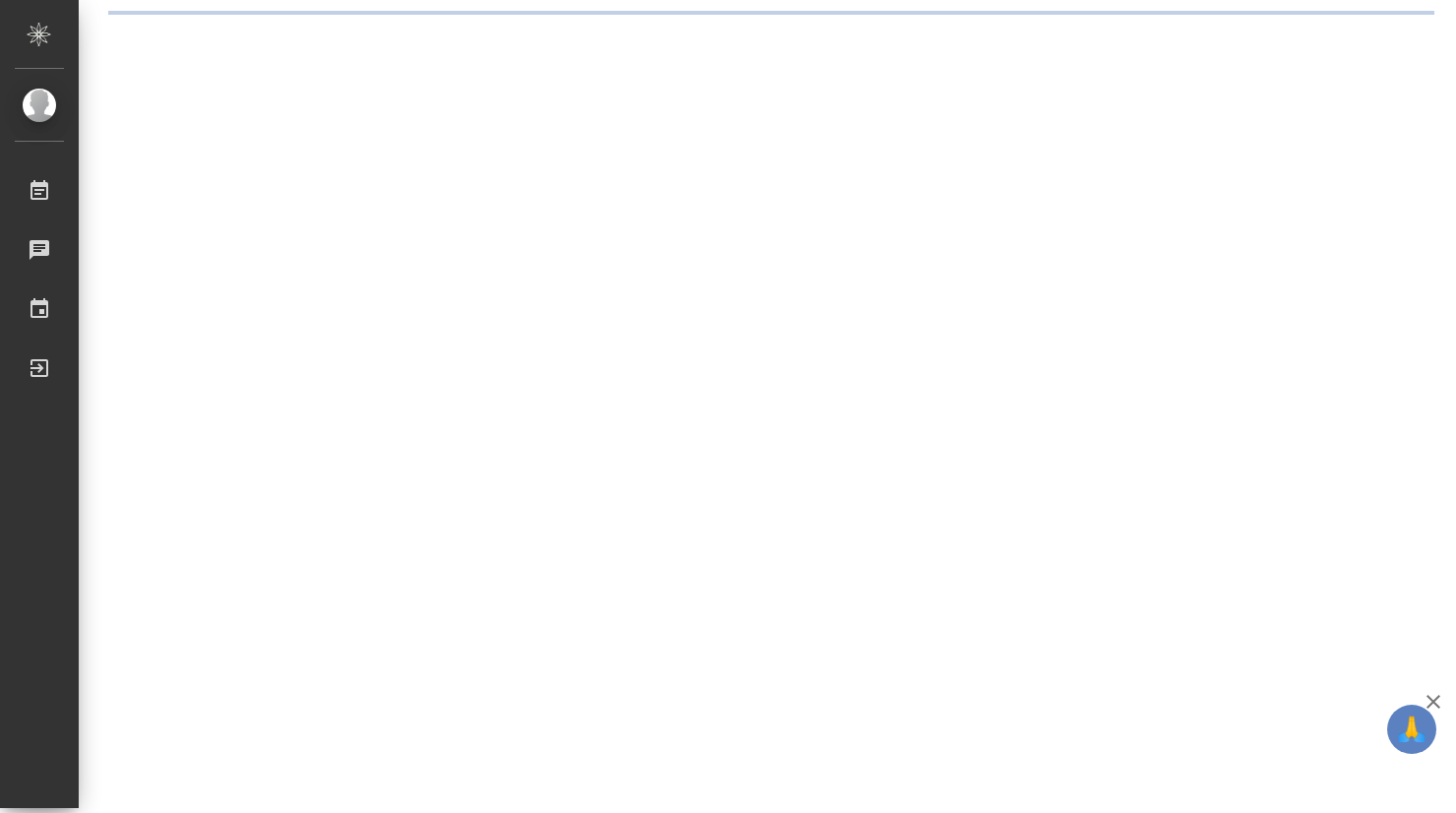 scroll, scrollTop: 0, scrollLeft: 0, axis: both 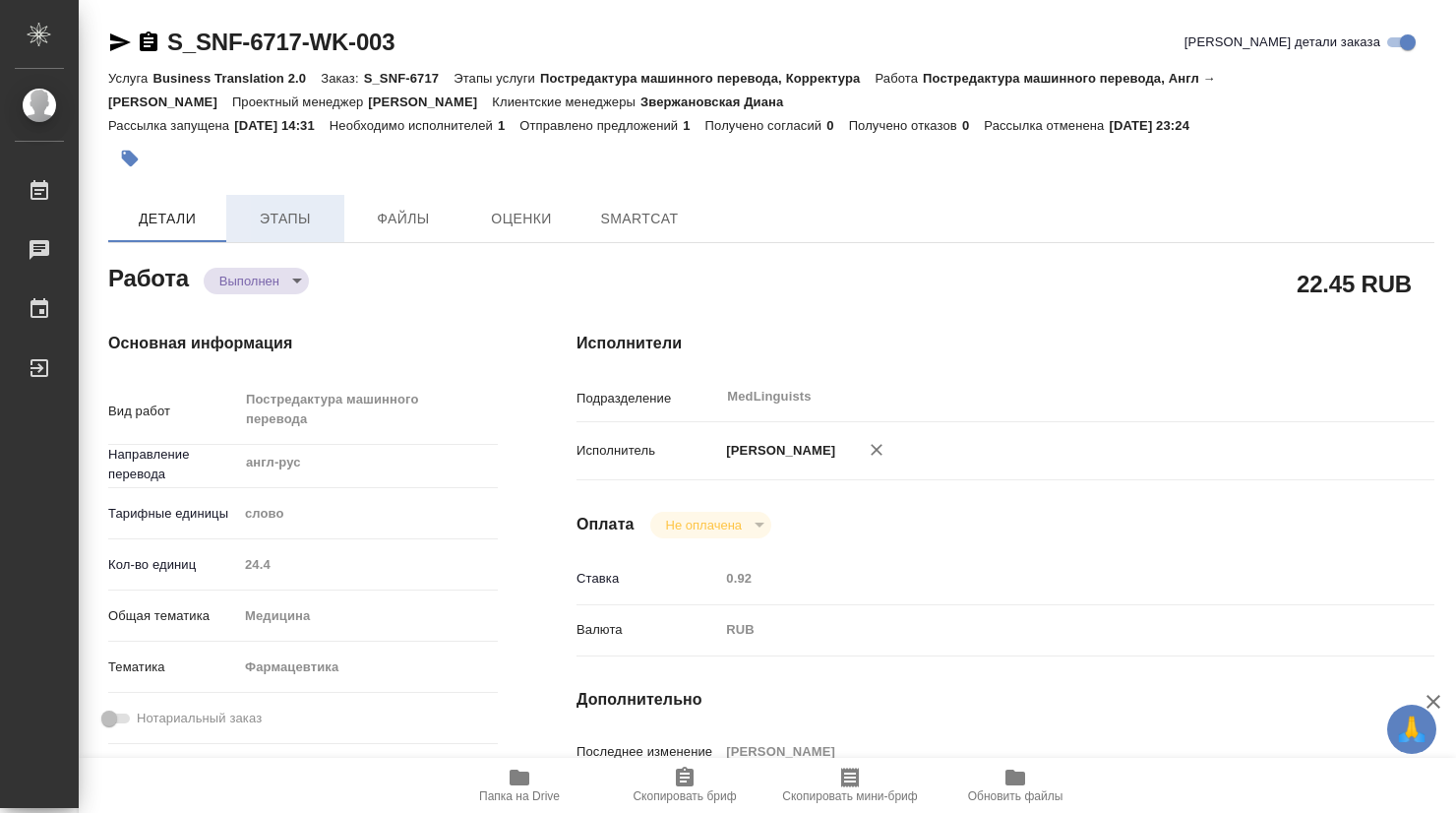 type on "x" 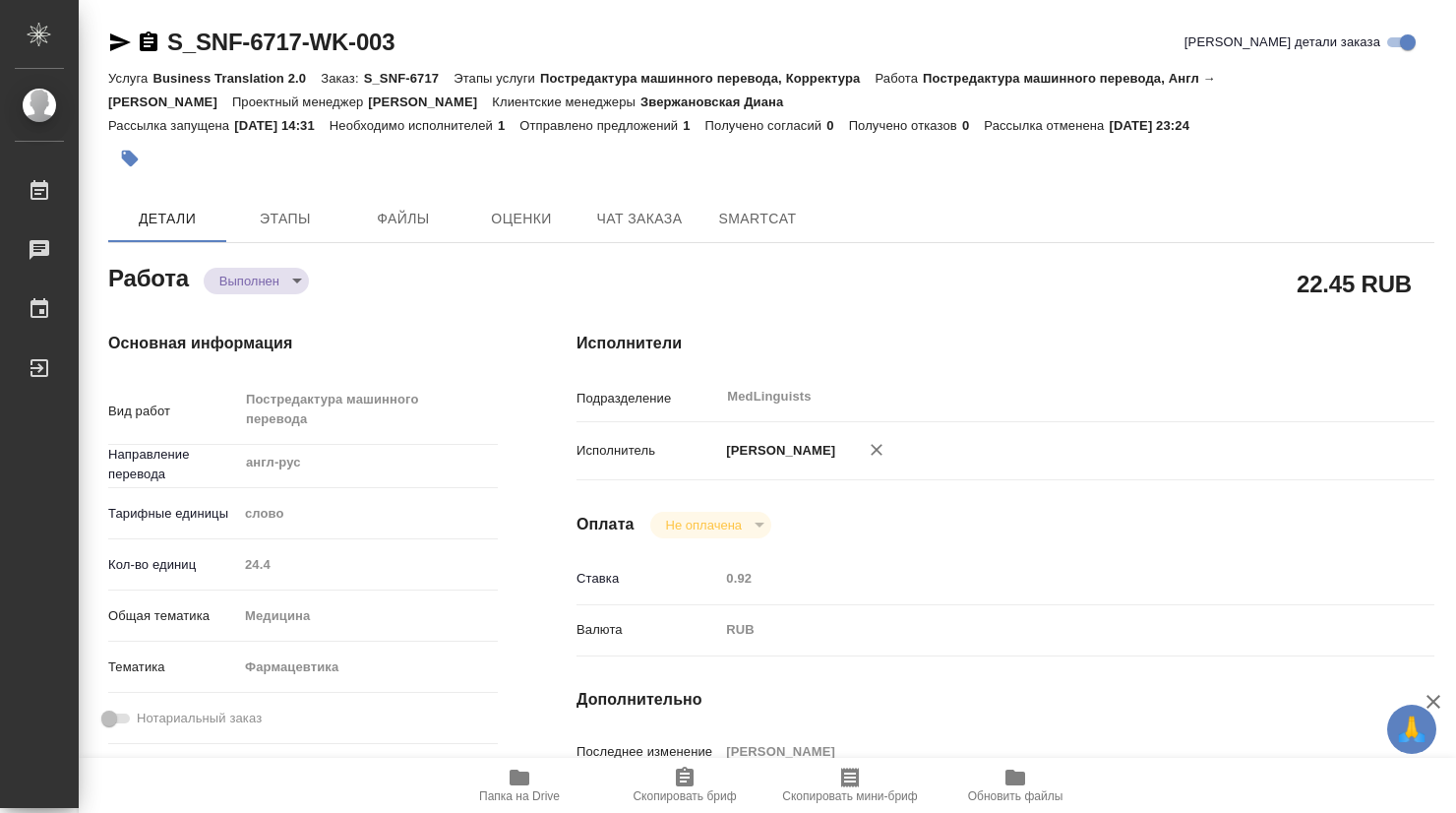 type on "x" 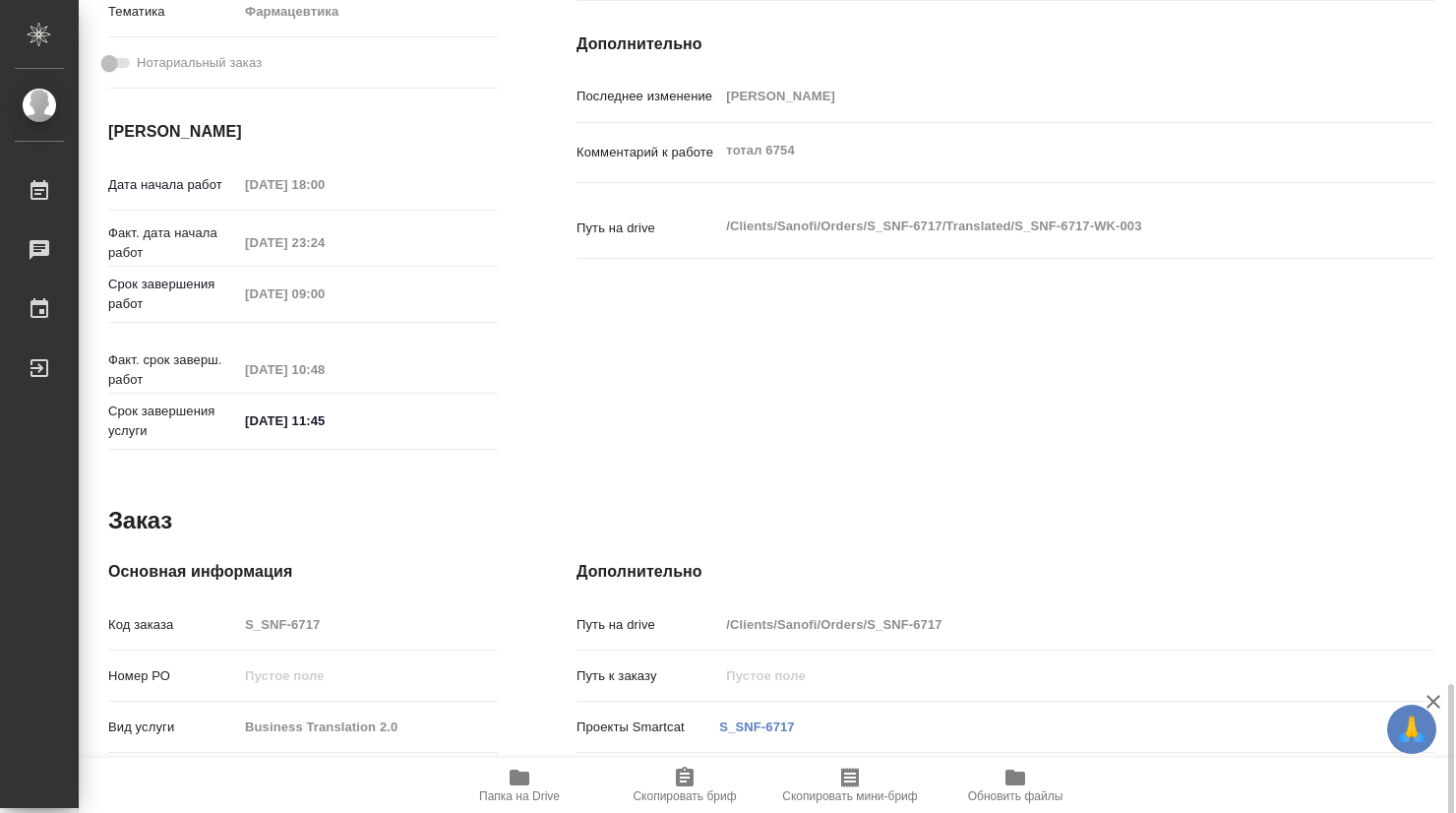 scroll, scrollTop: 909, scrollLeft: 0, axis: vertical 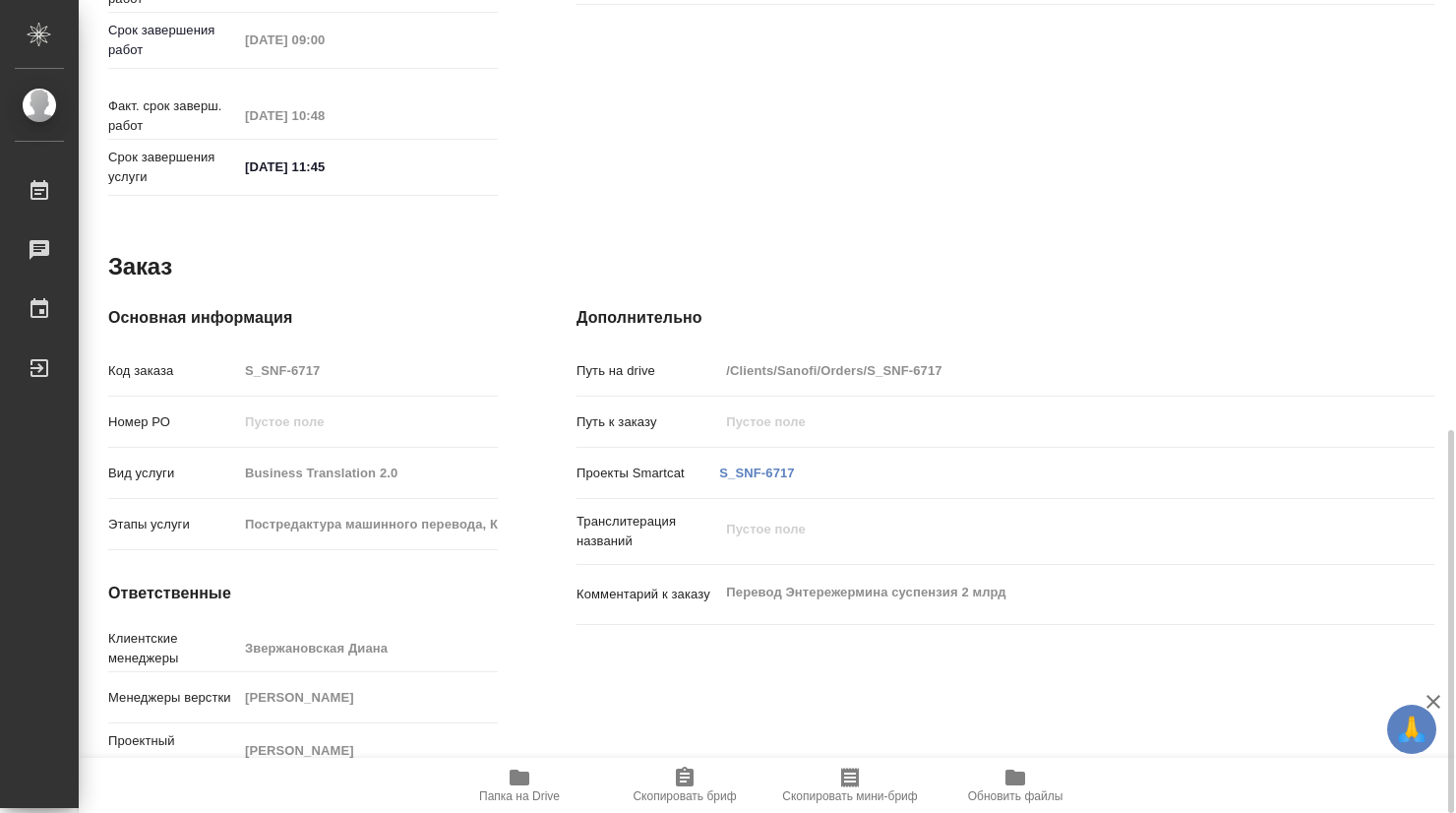type on "x" 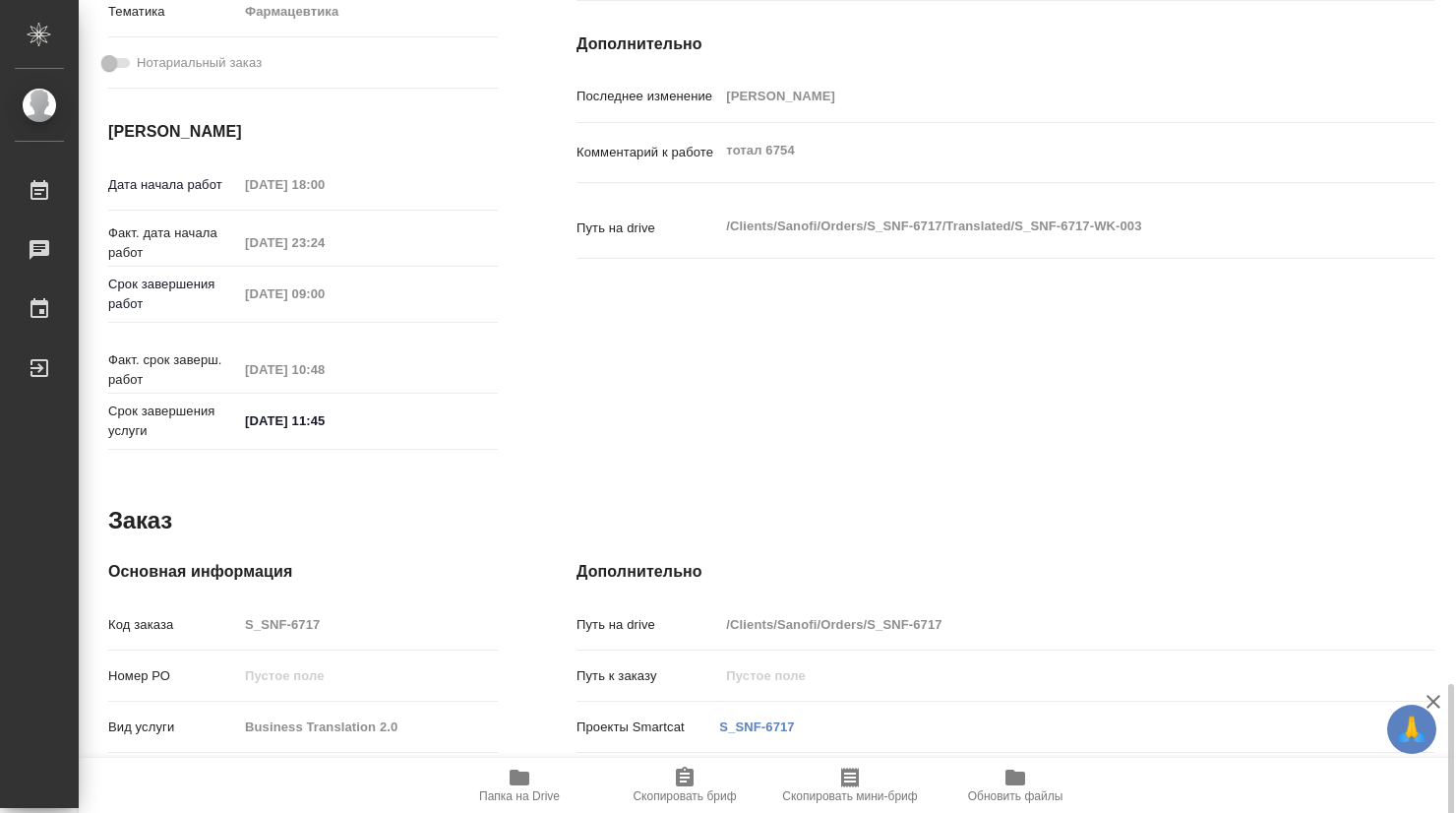 scroll, scrollTop: 909, scrollLeft: 0, axis: vertical 